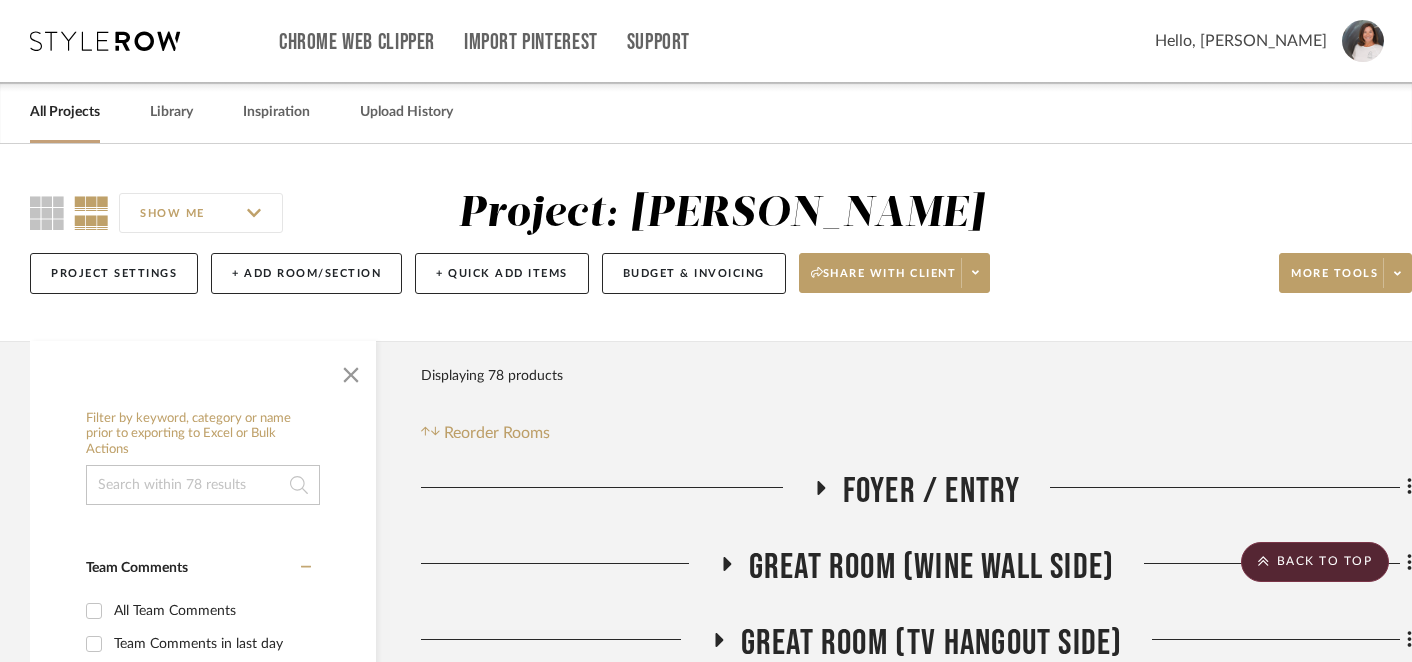 scroll, scrollTop: 1145, scrollLeft: 0, axis: vertical 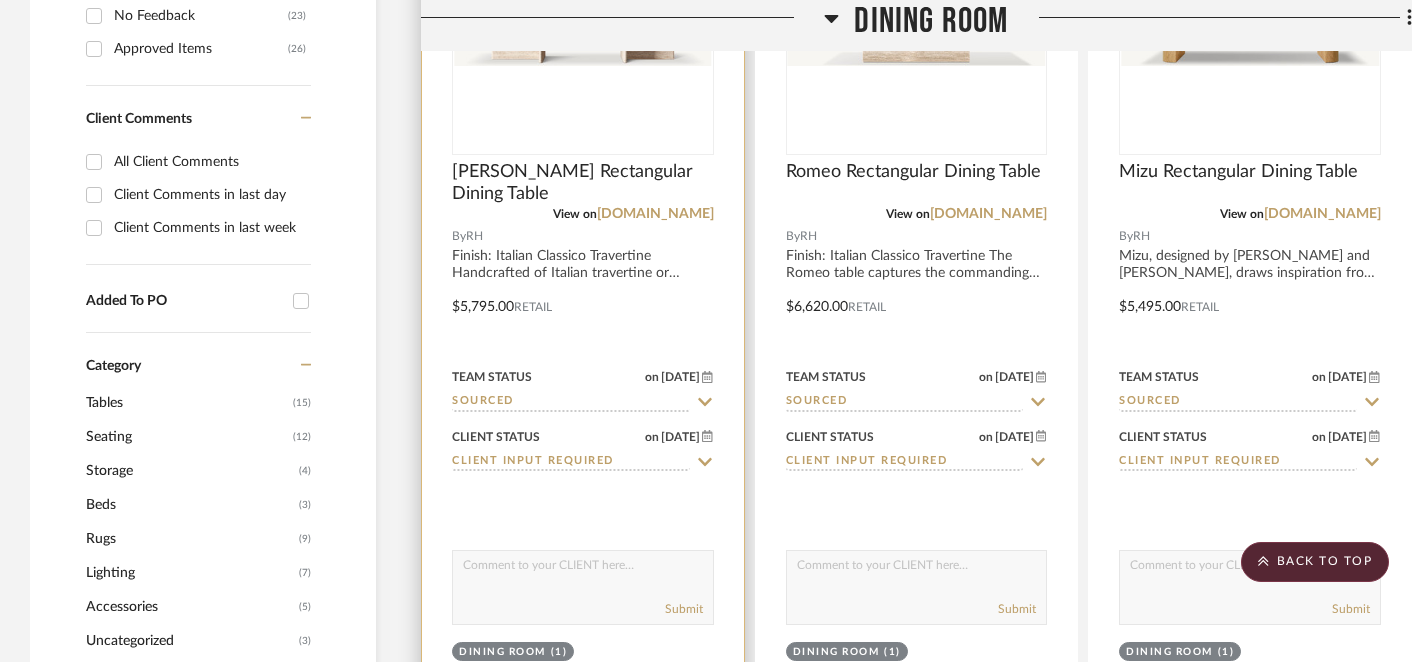 click at bounding box center (583, 570) 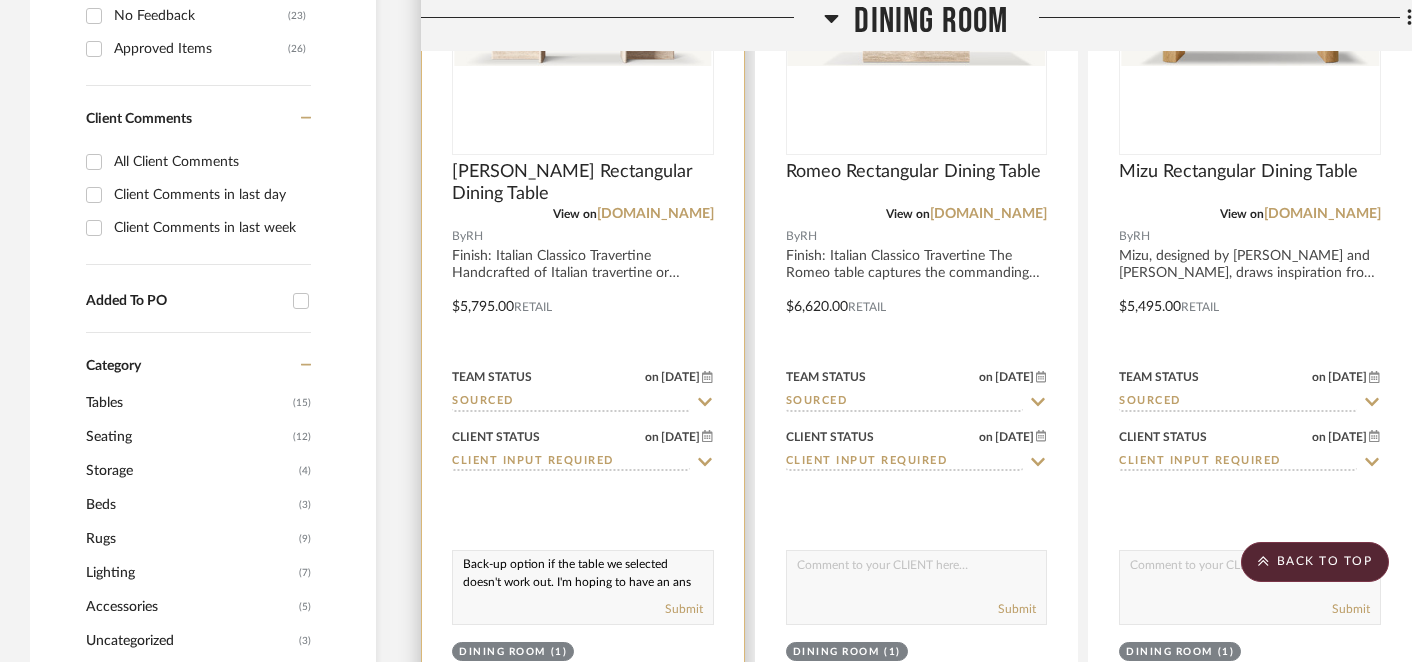 scroll, scrollTop: 19, scrollLeft: 0, axis: vertical 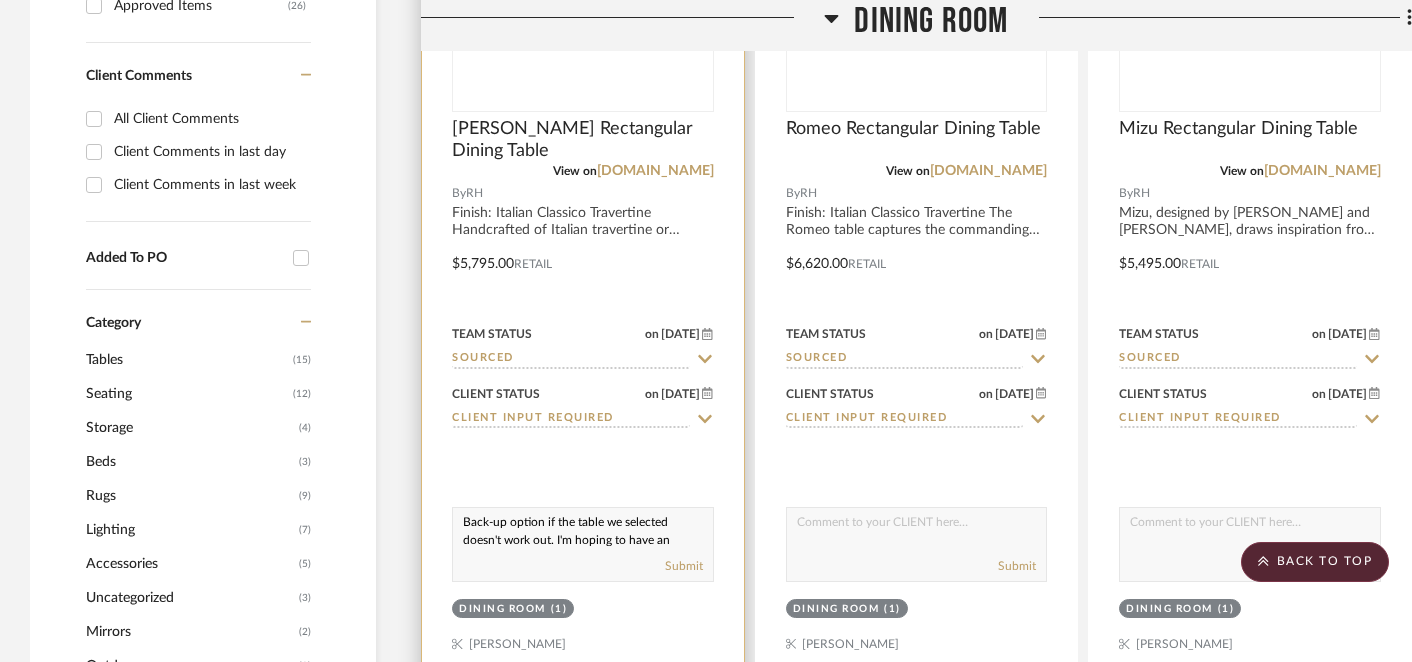 click on "Back-up option if the table we selected doesn't work out. I'm hoping to have an answer any day." at bounding box center (583, 527) 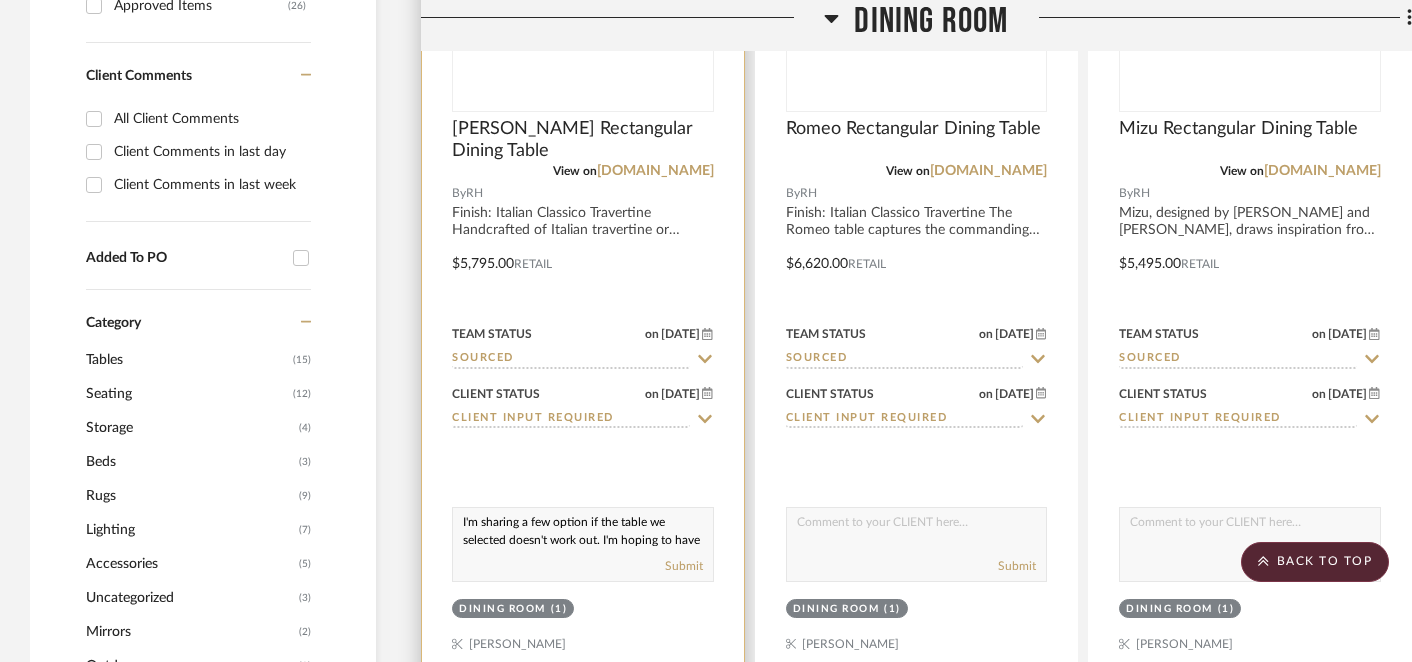 click on "I'm sharing a few option if the table we selected doesn't work out. I'm hoping to have an answer any day." at bounding box center (583, 527) 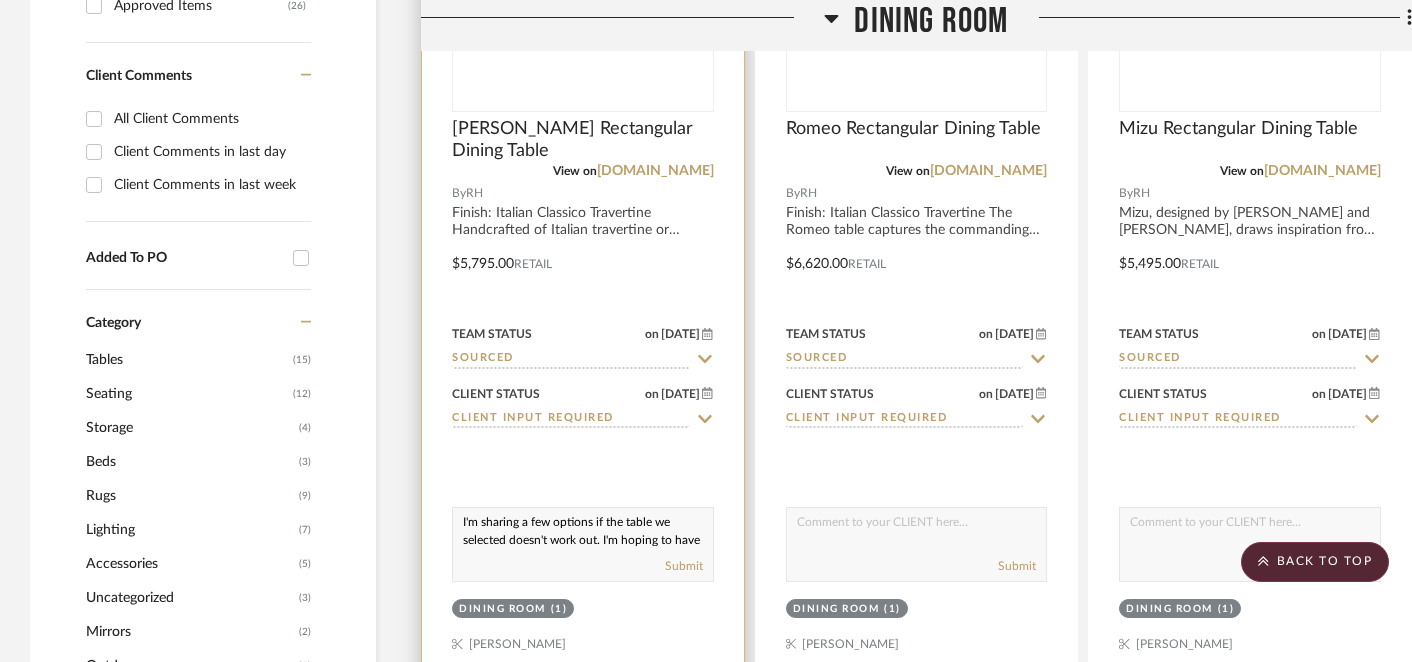 click on "I'm sharing a few options if the table we selected doesn't work out. I'm hoping to have an answer any day." at bounding box center [583, 527] 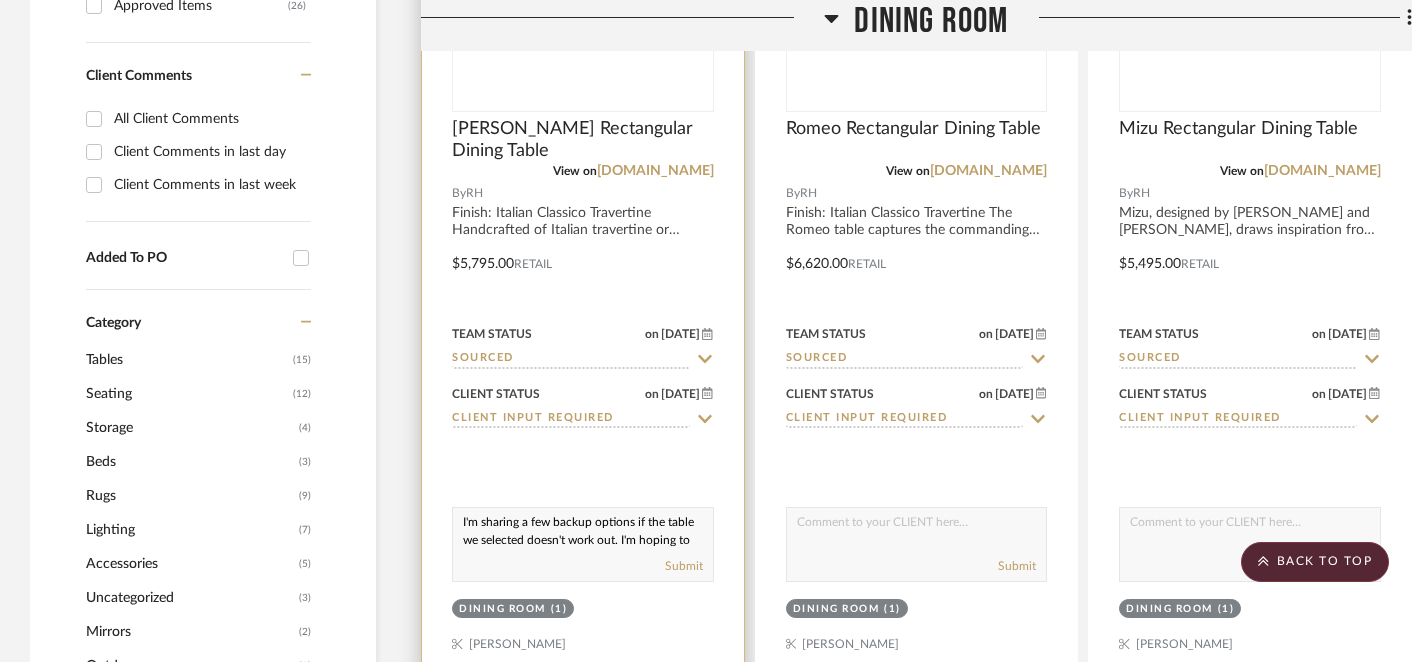 click on "I'm sharing a few backup options if the table we selected doesn't work out. I'm hoping to have an answer any day." at bounding box center (583, 527) 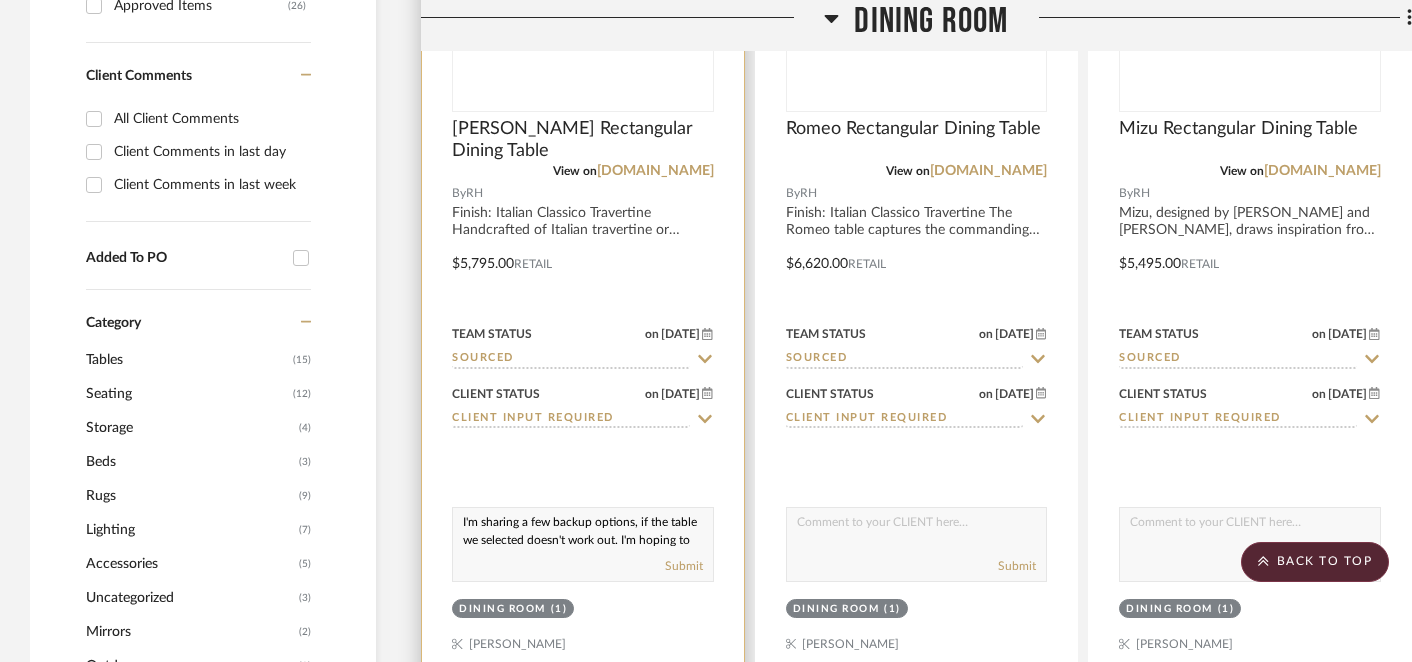 click on "I'm sharing a few backup options, if the table we selected doesn't work out. I'm hoping to have an answer any day." at bounding box center (583, 527) 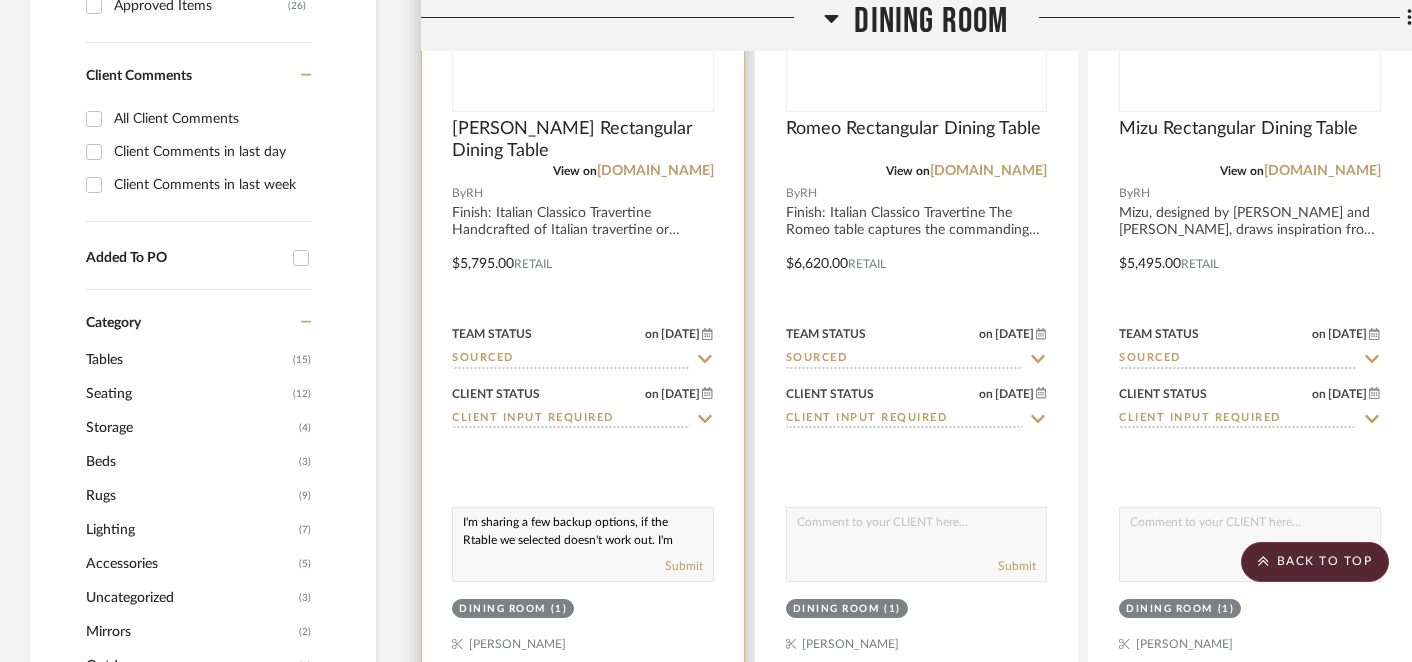 scroll, scrollTop: 1, scrollLeft: 0, axis: vertical 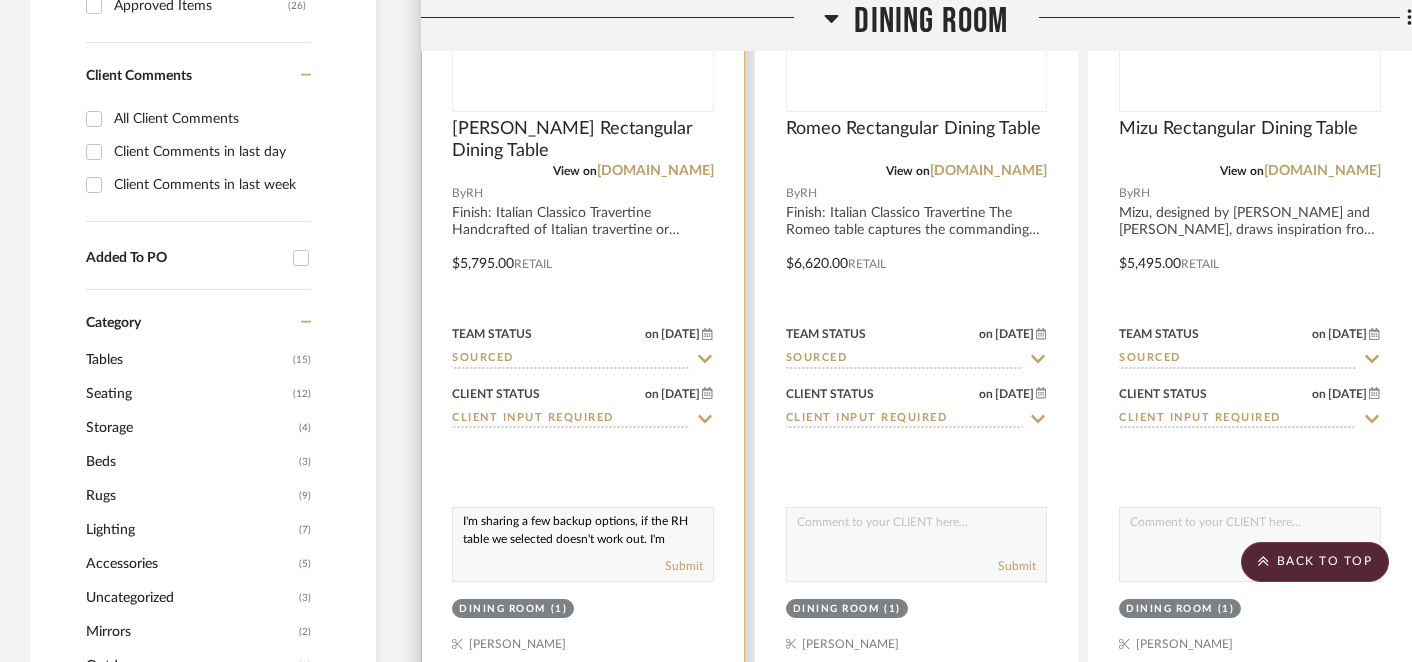 click on "I'm sharing a few backup options, if the RH table we selected doesn't work out. I'm hoping to have an answer any day." at bounding box center (583, 527) 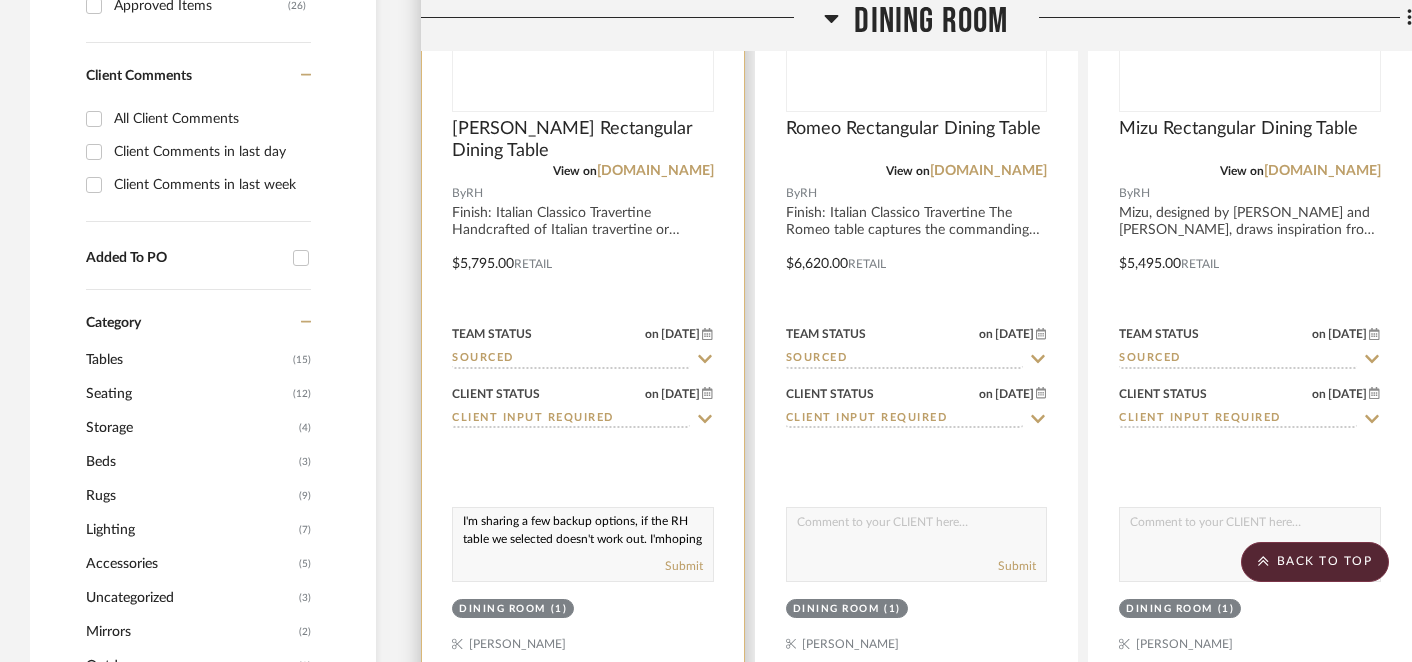 scroll, scrollTop: 19, scrollLeft: 0, axis: vertical 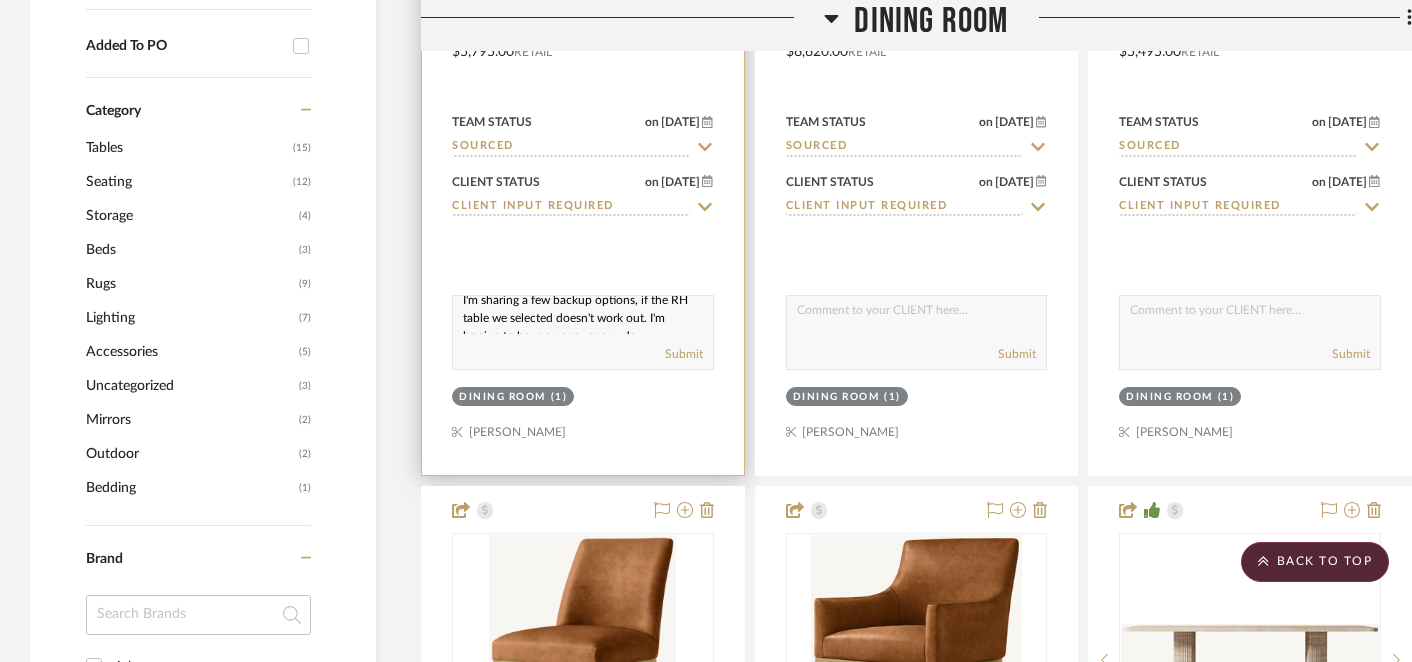 click on "I'm sharing a few backup options, if the RH table we selected doesn't work out. I'm hoping to have an answer any day." at bounding box center (583, 315) 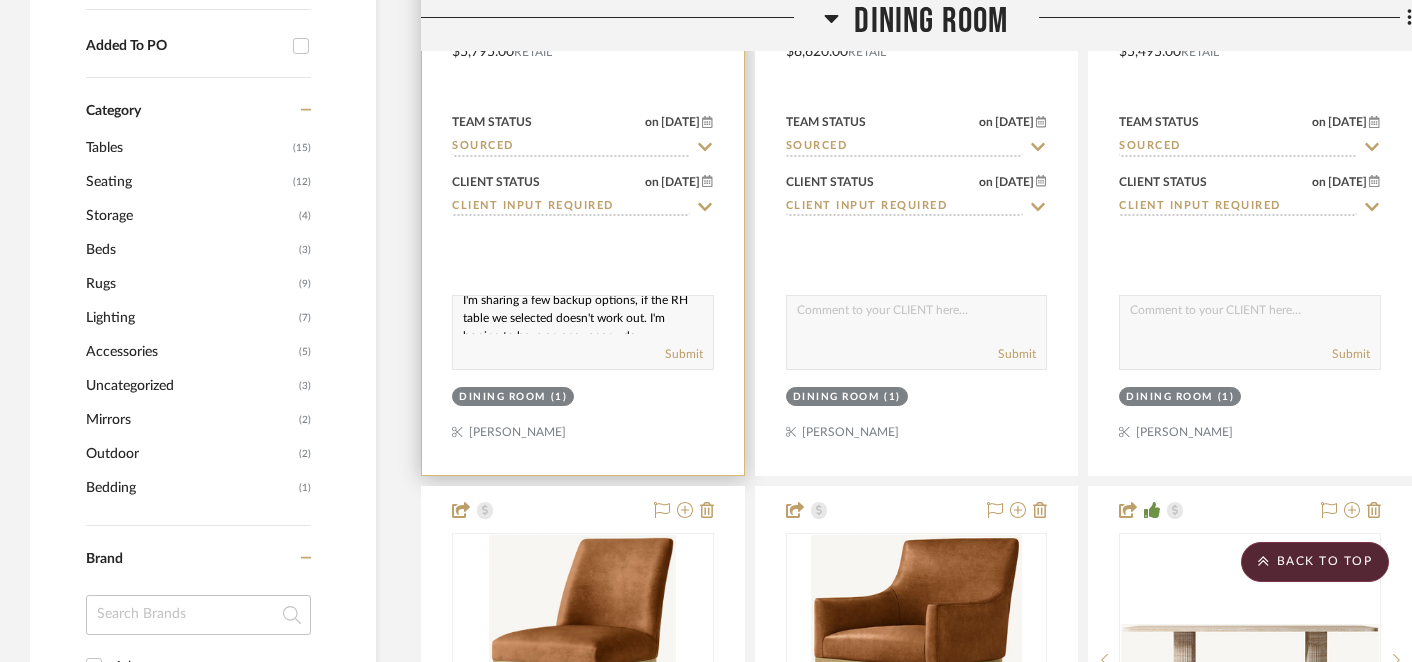 scroll, scrollTop: 17, scrollLeft: 0, axis: vertical 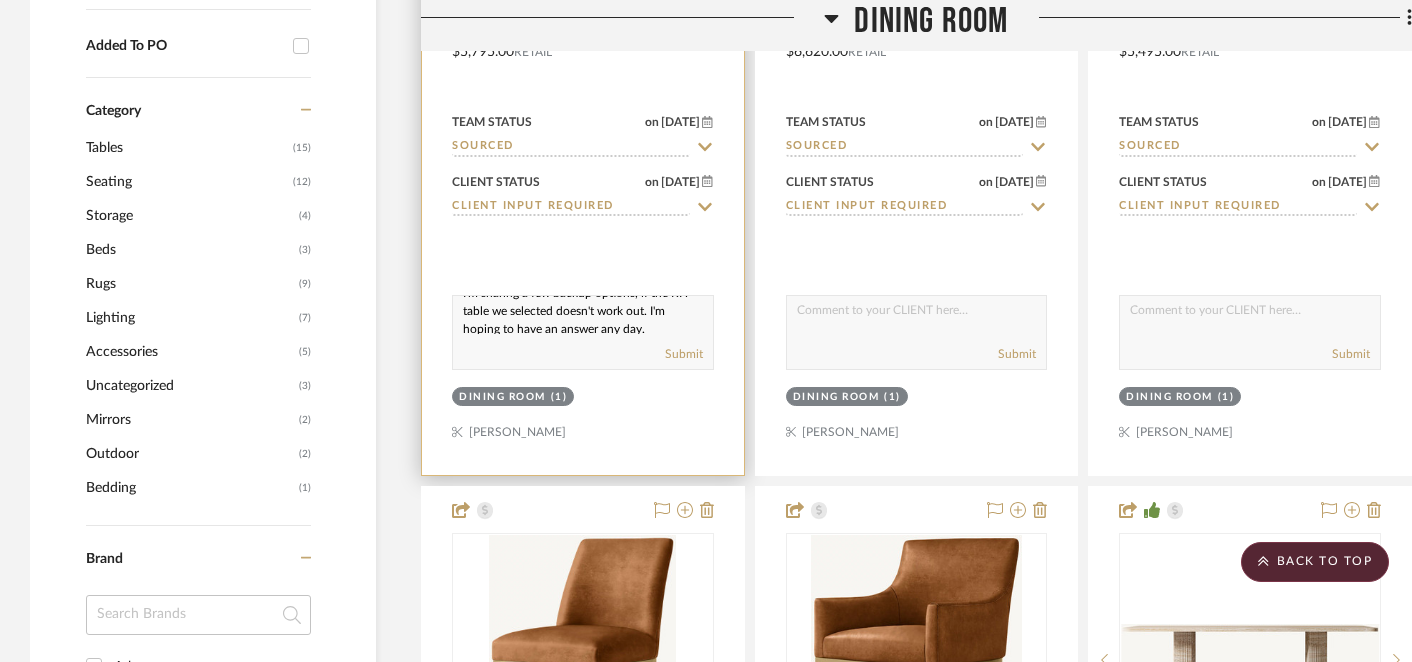drag, startPoint x: 460, startPoint y: 298, endPoint x: 447, endPoint y: 287, distance: 17.029387 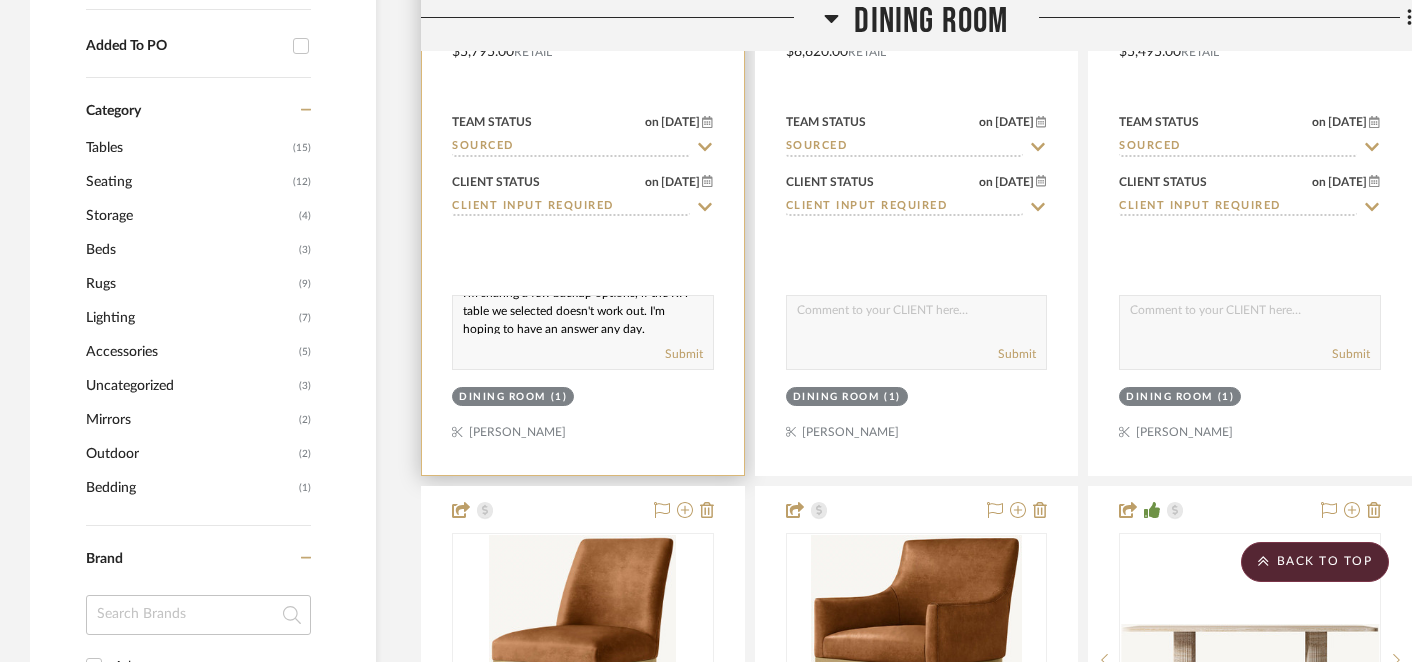 scroll, scrollTop: 0, scrollLeft: 0, axis: both 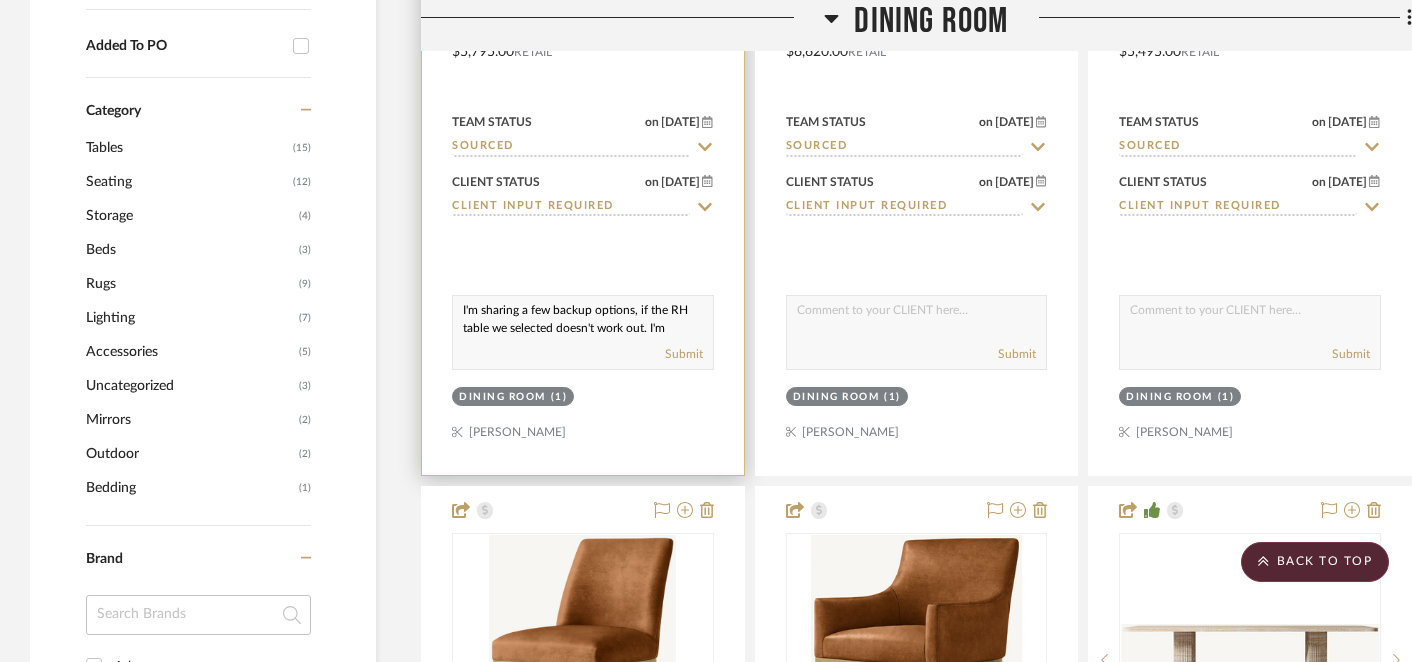 click on "I'm sharing a few backup options, if the RH table we selected doesn't work out. I'm hoping to have an answer any day." at bounding box center [583, 315] 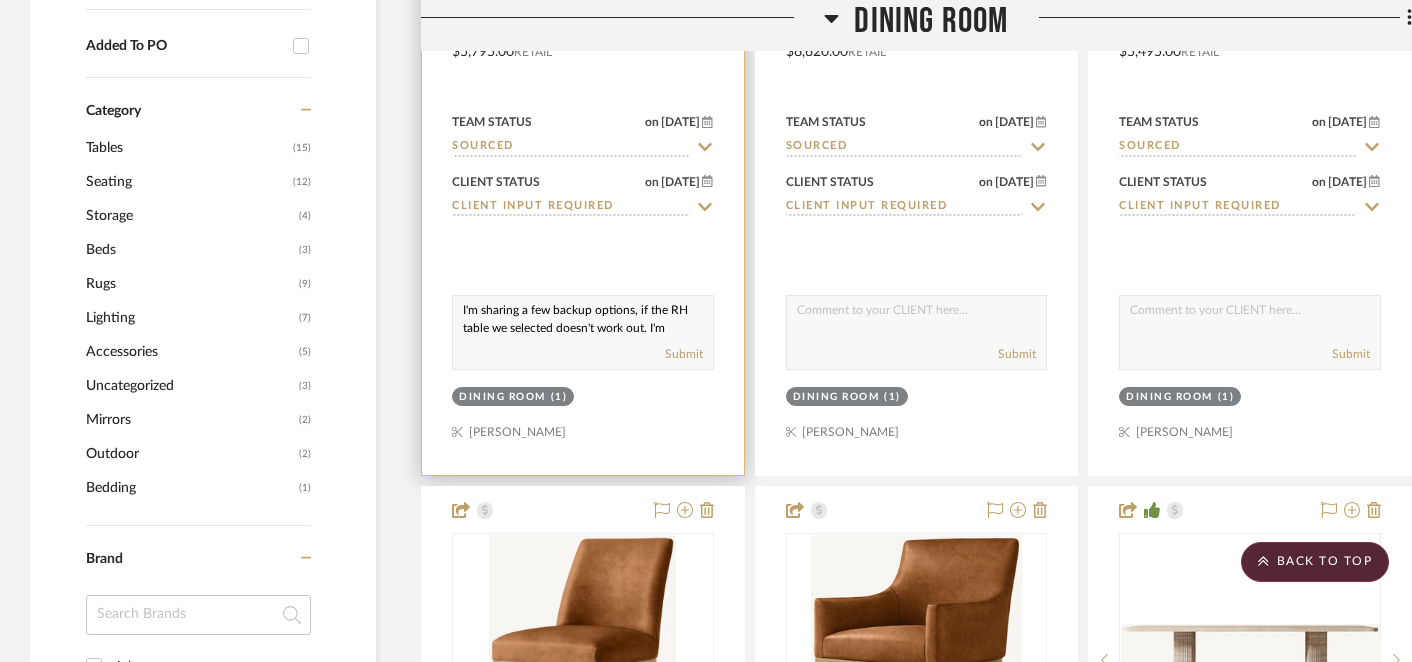 scroll, scrollTop: 26, scrollLeft: 0, axis: vertical 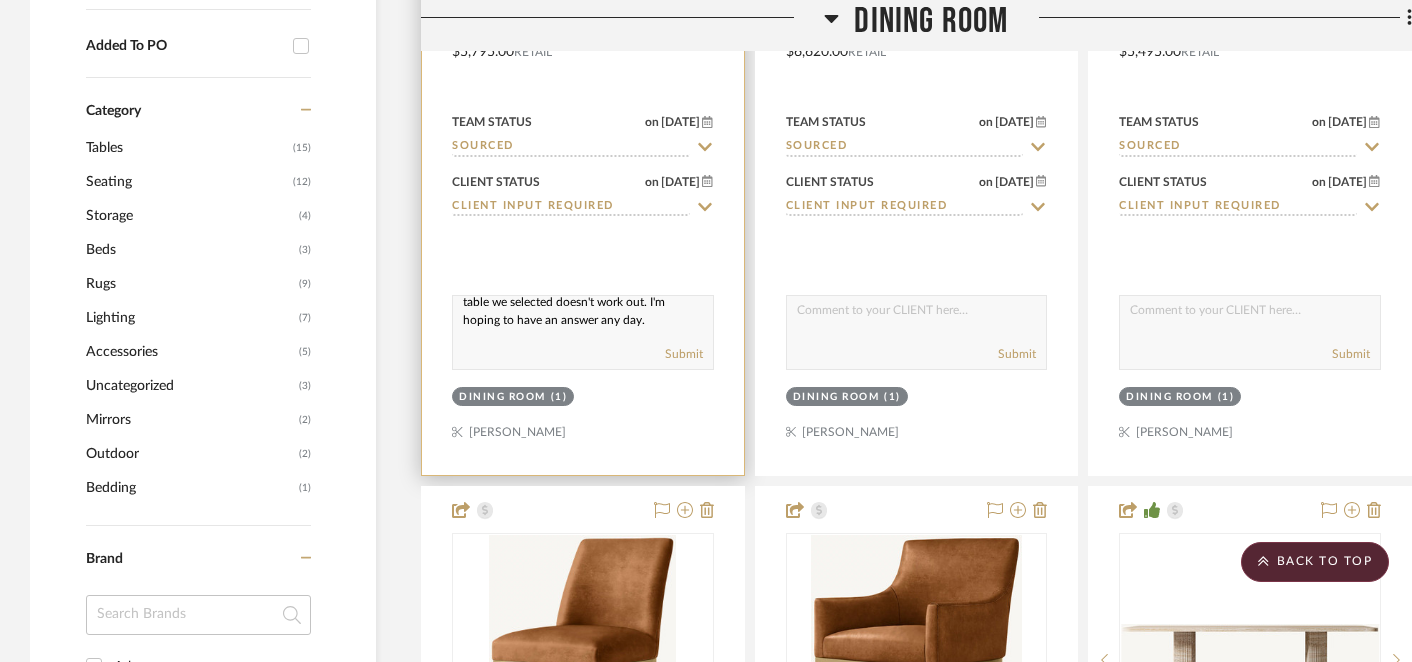 drag, startPoint x: 463, startPoint y: 310, endPoint x: 570, endPoint y: 355, distance: 116.07756 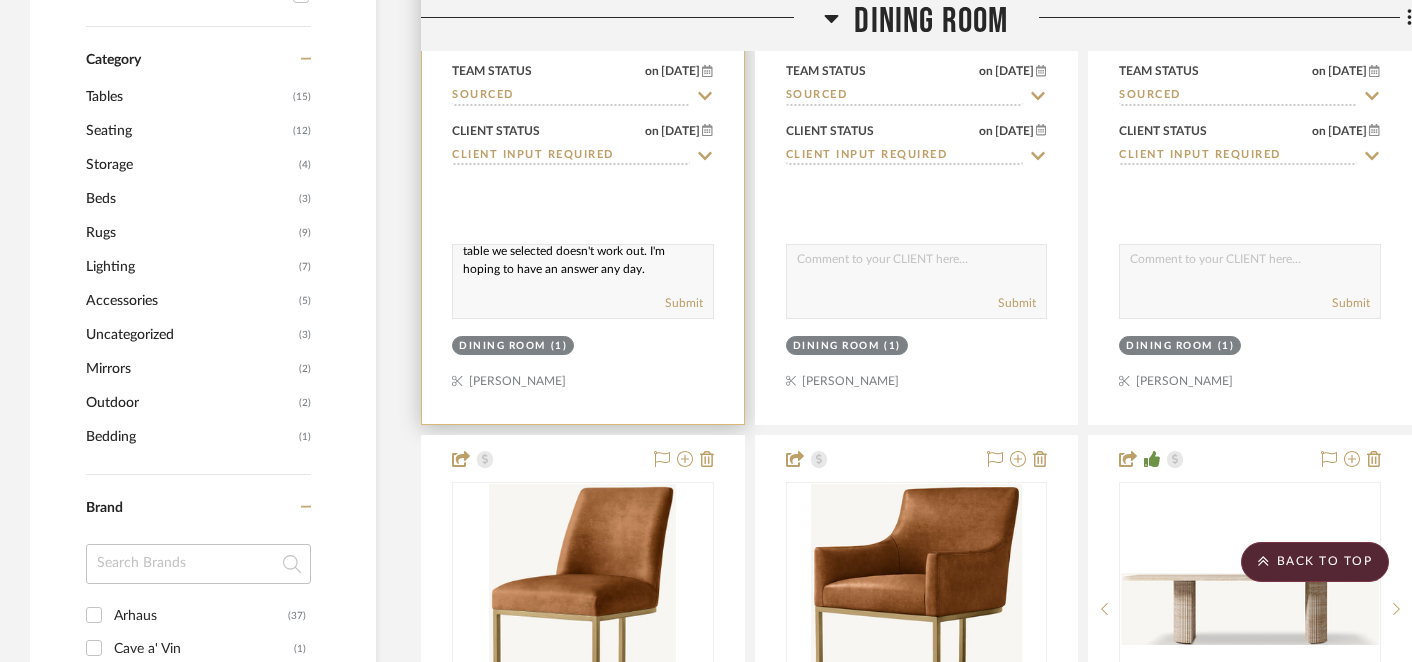 scroll, scrollTop: 1612, scrollLeft: 0, axis: vertical 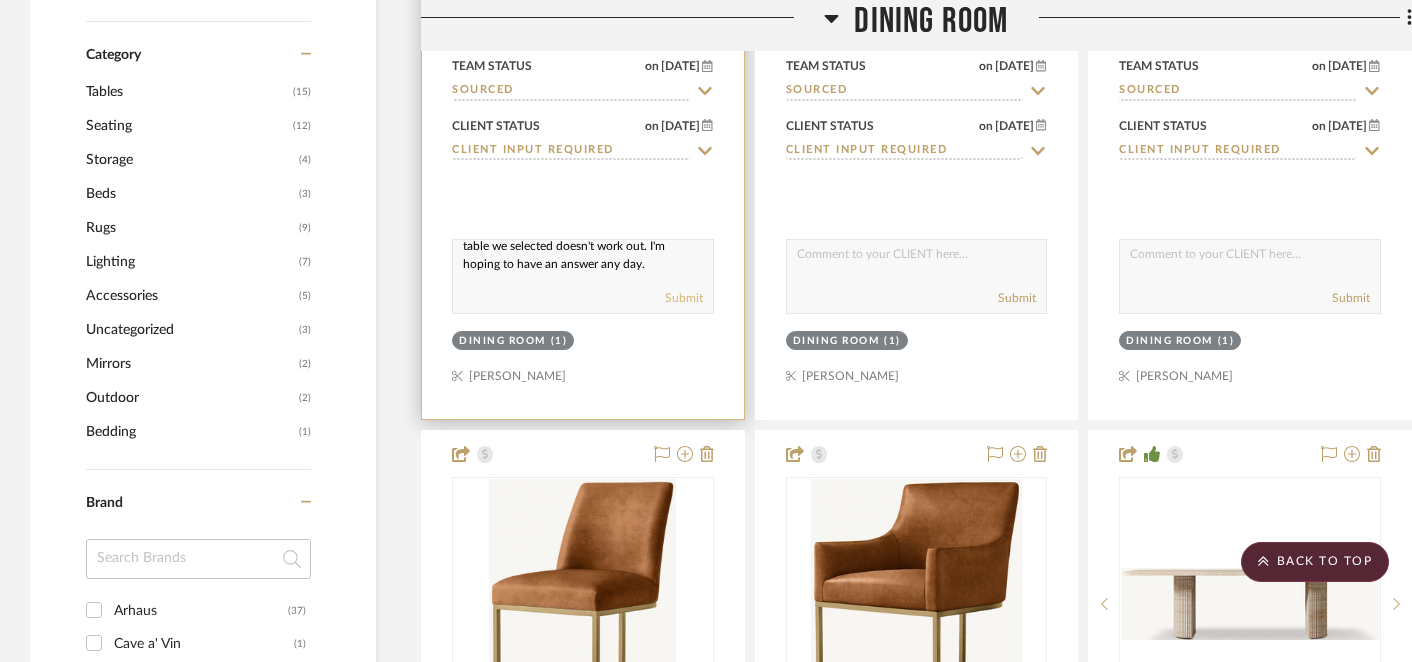 type on "I'm sharing a few backup options, if the RH table we selected doesn't work out. I'm hoping to have an answer any day." 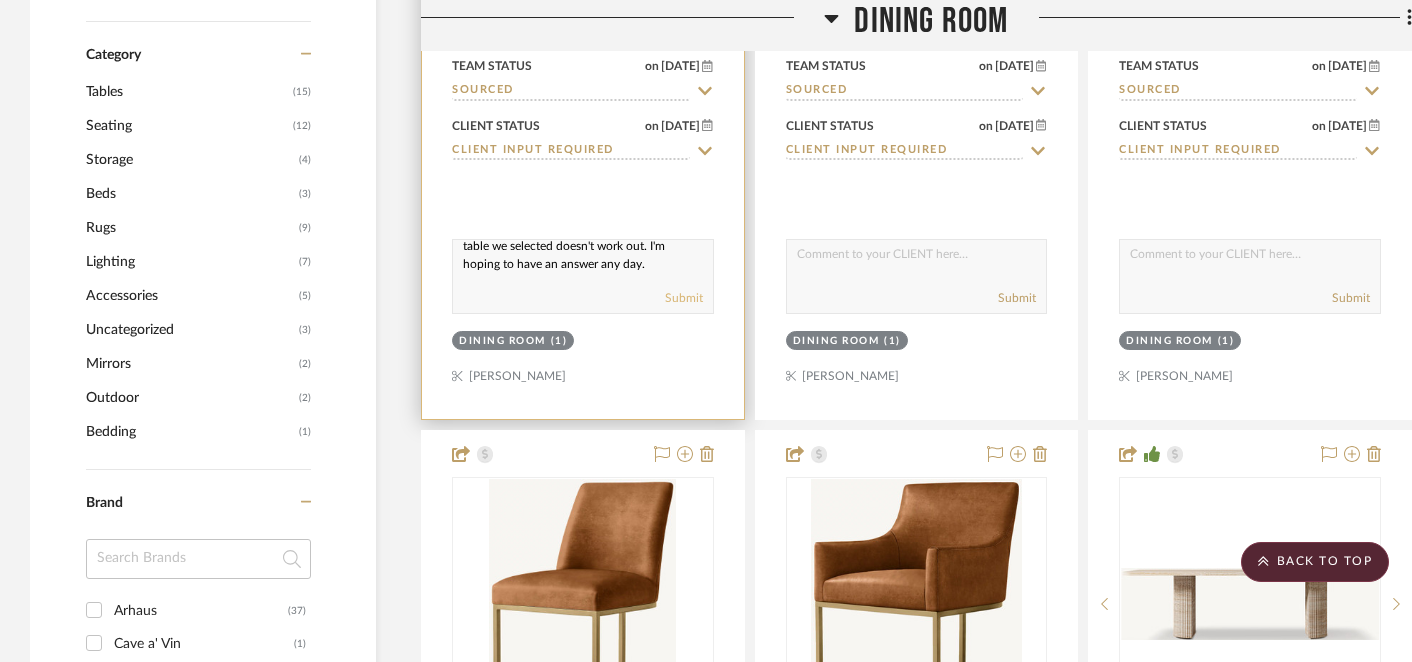 click on "Submit" at bounding box center [684, 298] 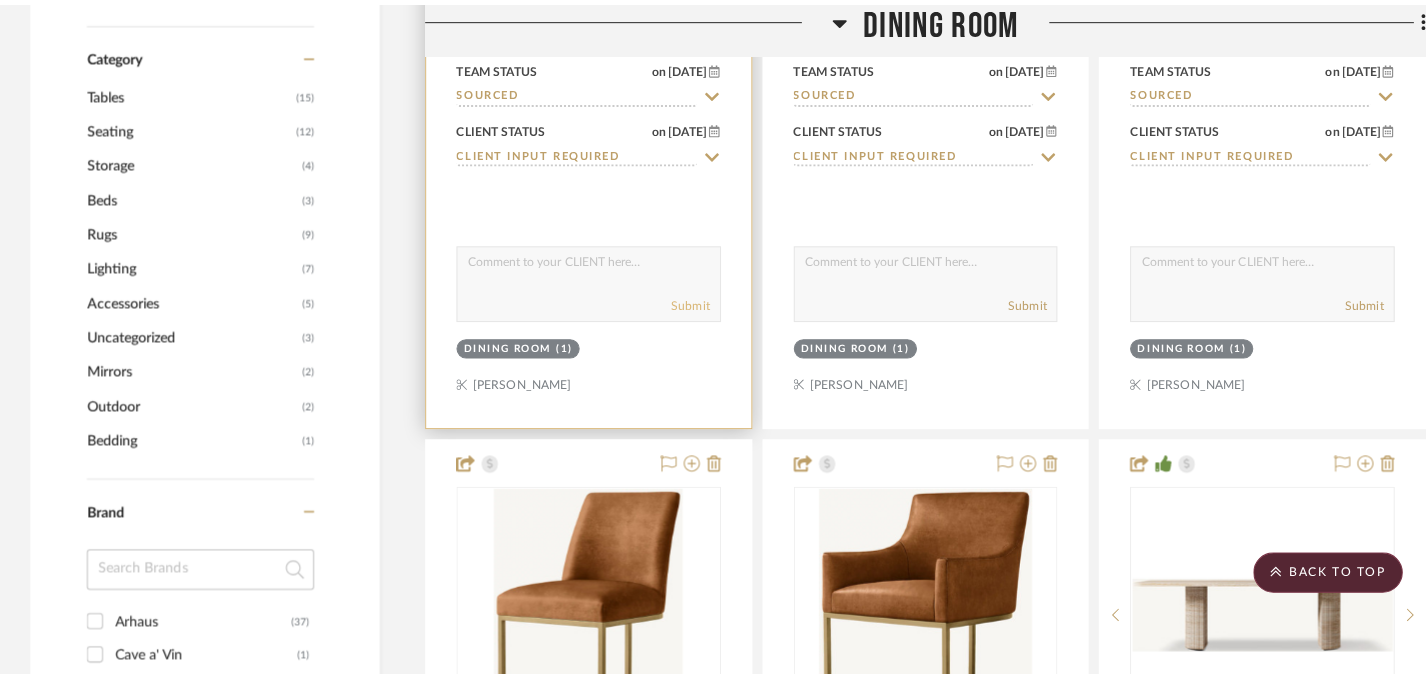 scroll, scrollTop: 0, scrollLeft: 0, axis: both 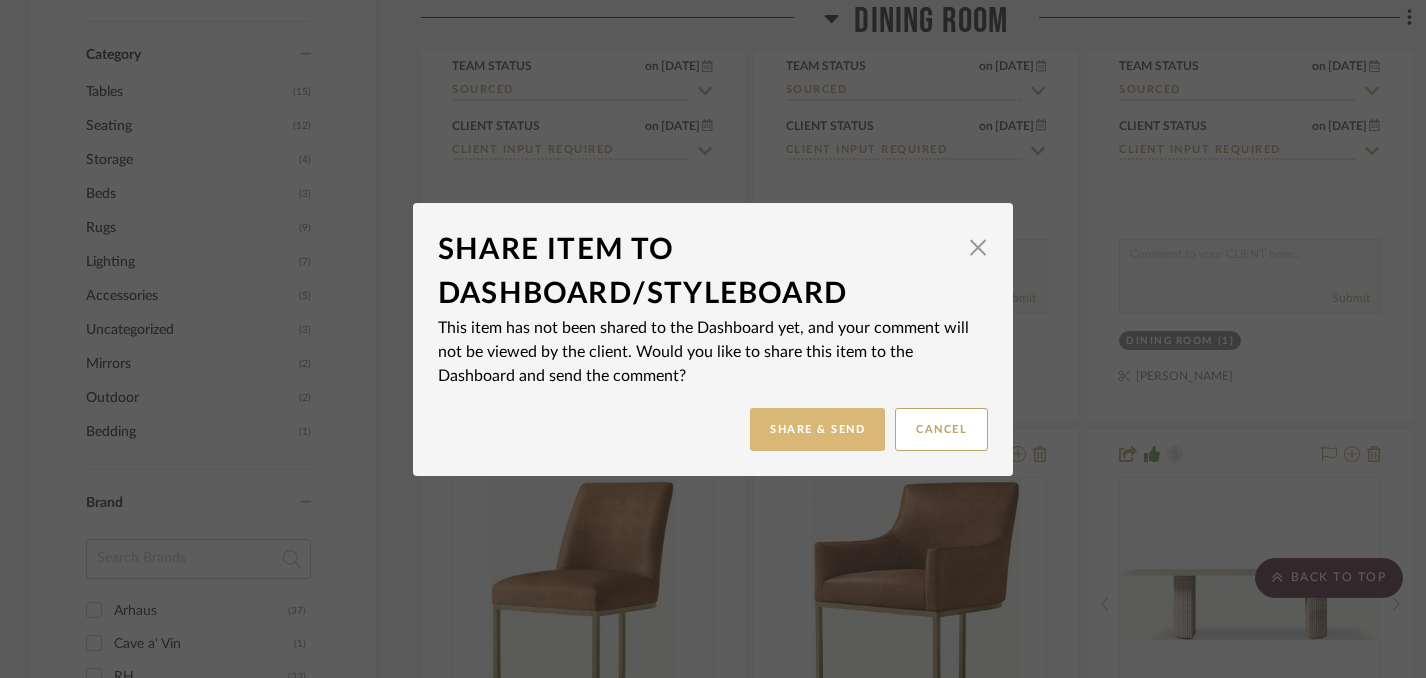 click on "Share & Send" at bounding box center (817, 429) 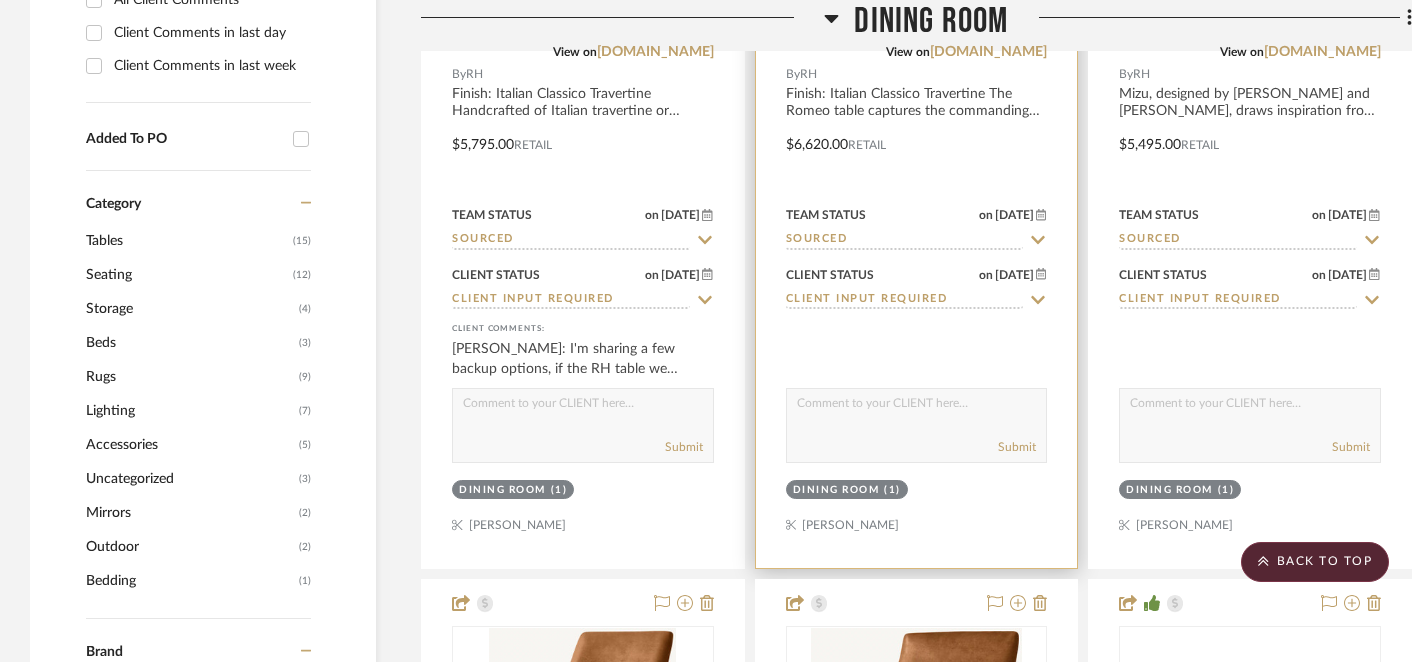 scroll, scrollTop: 1467, scrollLeft: 0, axis: vertical 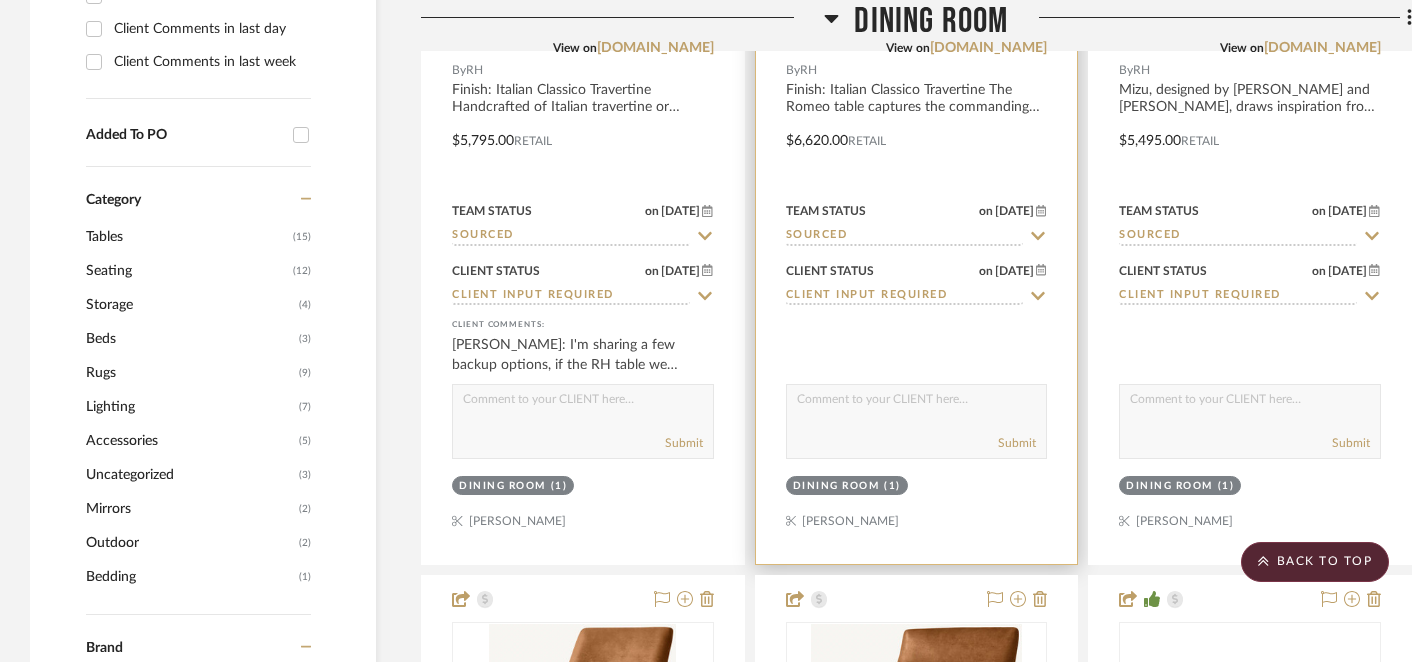 click at bounding box center [917, 404] 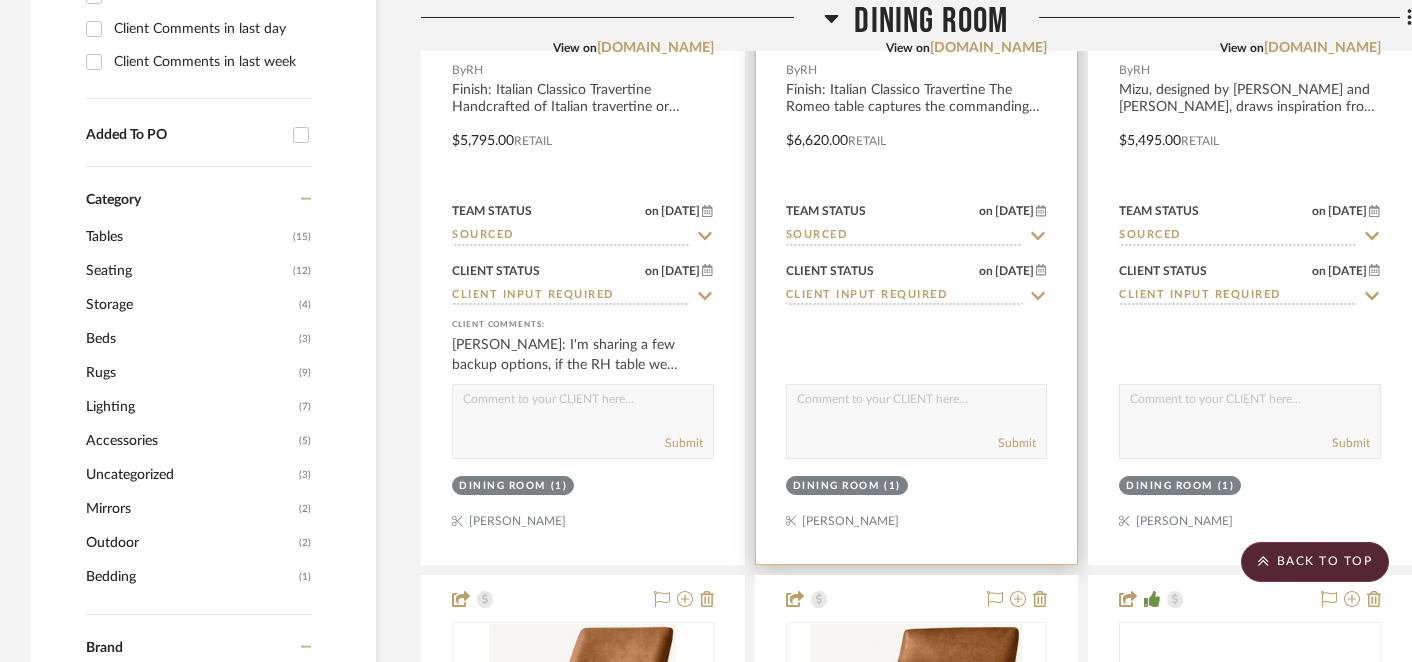 click at bounding box center [917, 404] 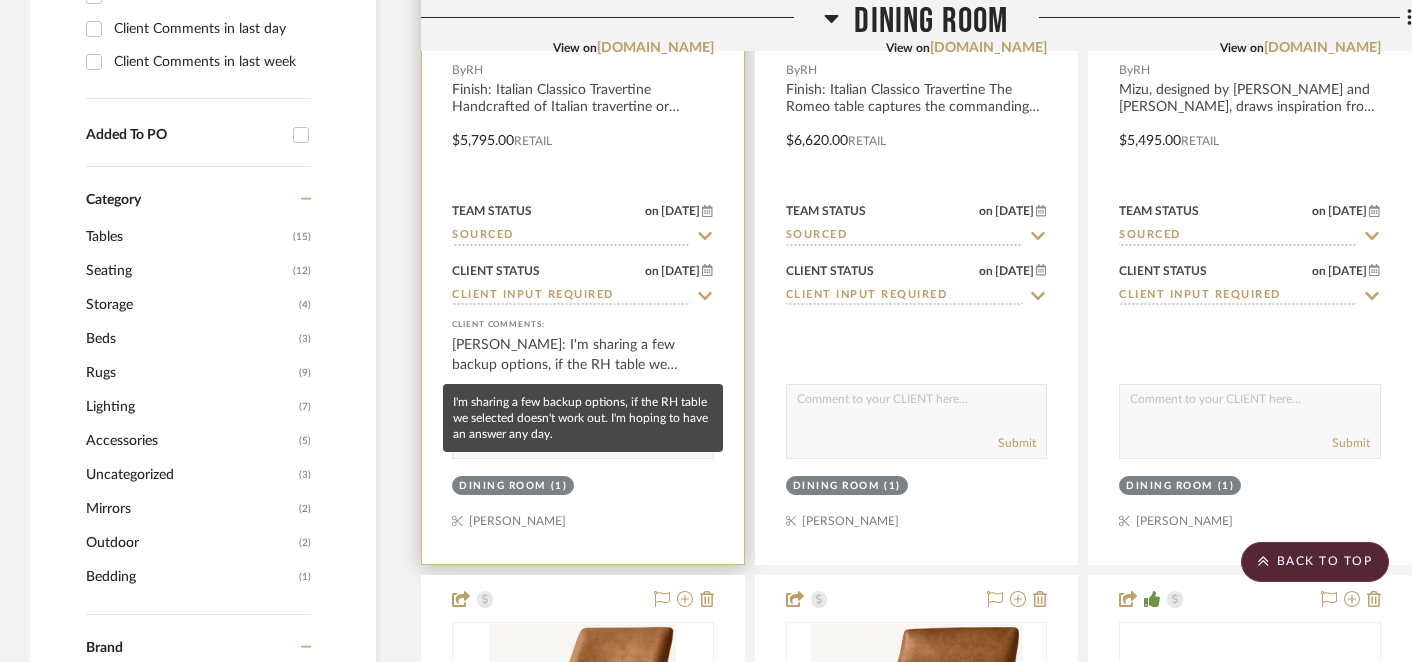 click on "[PERSON_NAME]: I'm sharing a few backup options, if the RH table we selected doesn't work out. I'm hoping to have an answer any day." at bounding box center (583, 355) 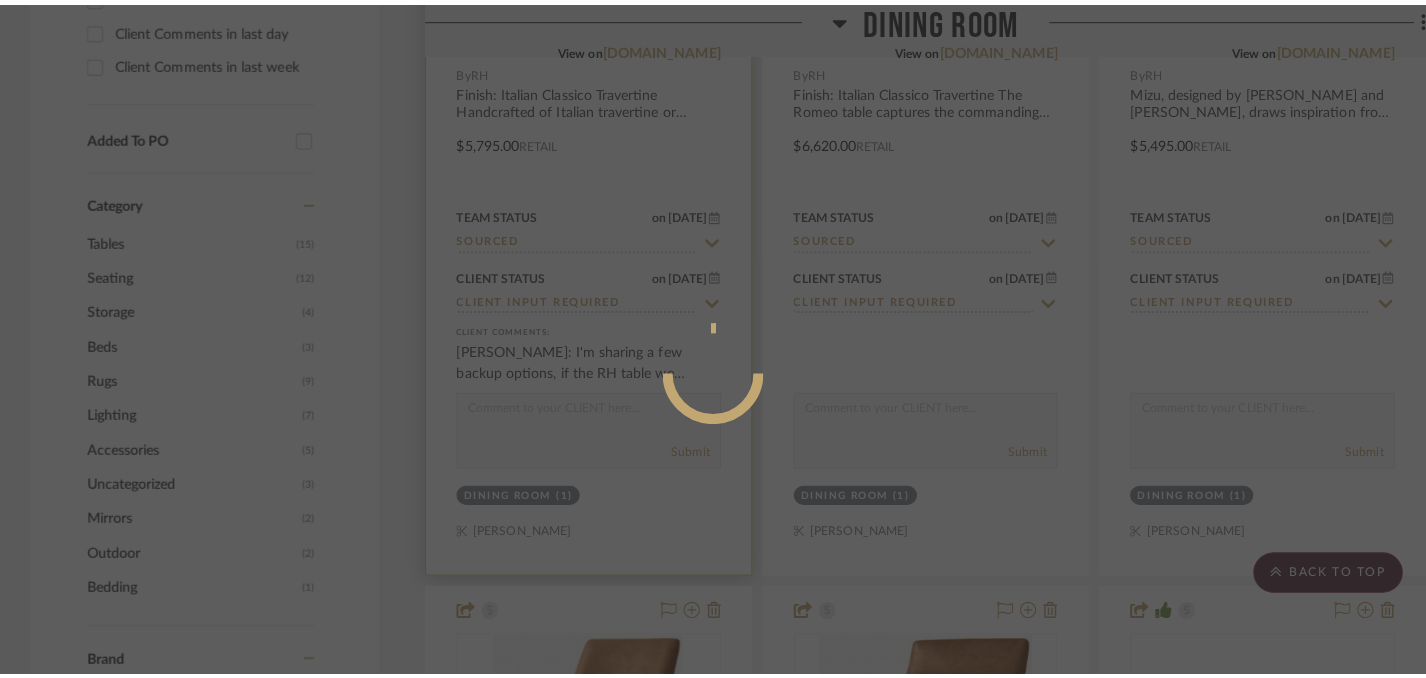 scroll, scrollTop: 0, scrollLeft: 0, axis: both 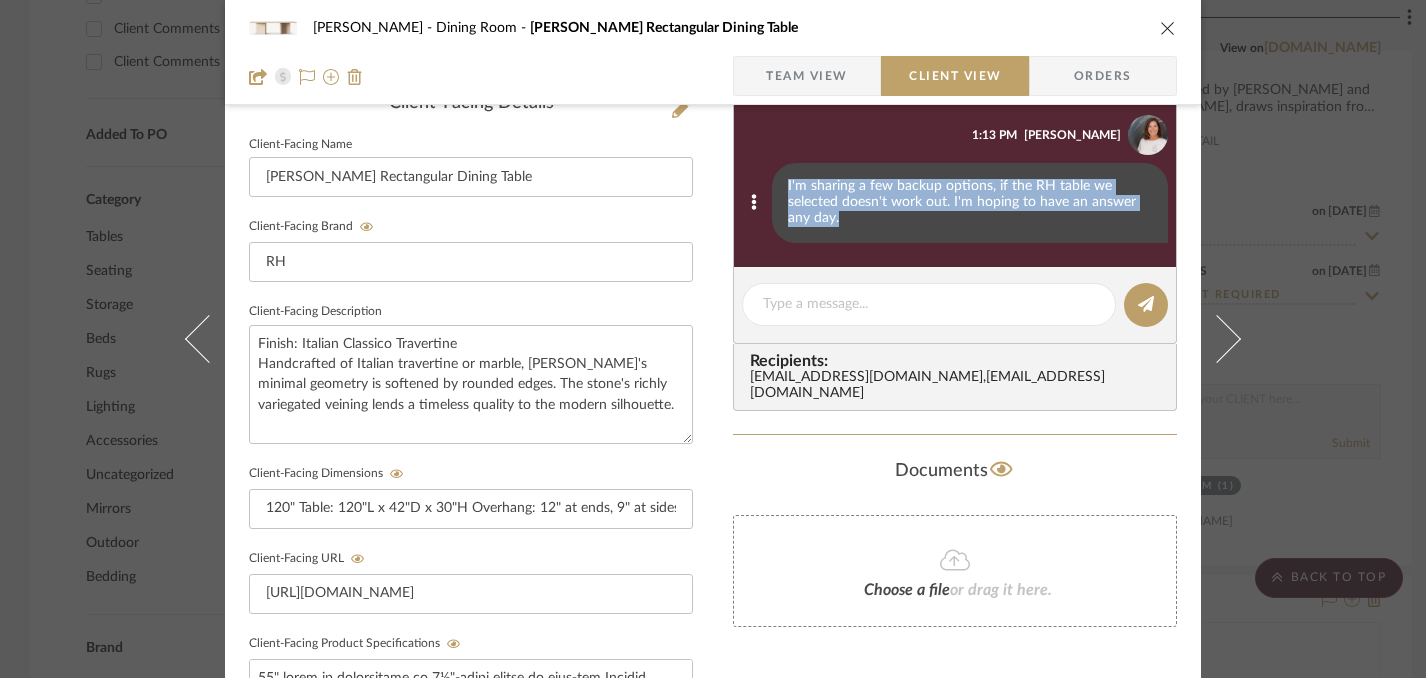 drag, startPoint x: 781, startPoint y: 187, endPoint x: 849, endPoint y: 227, distance: 78.892334 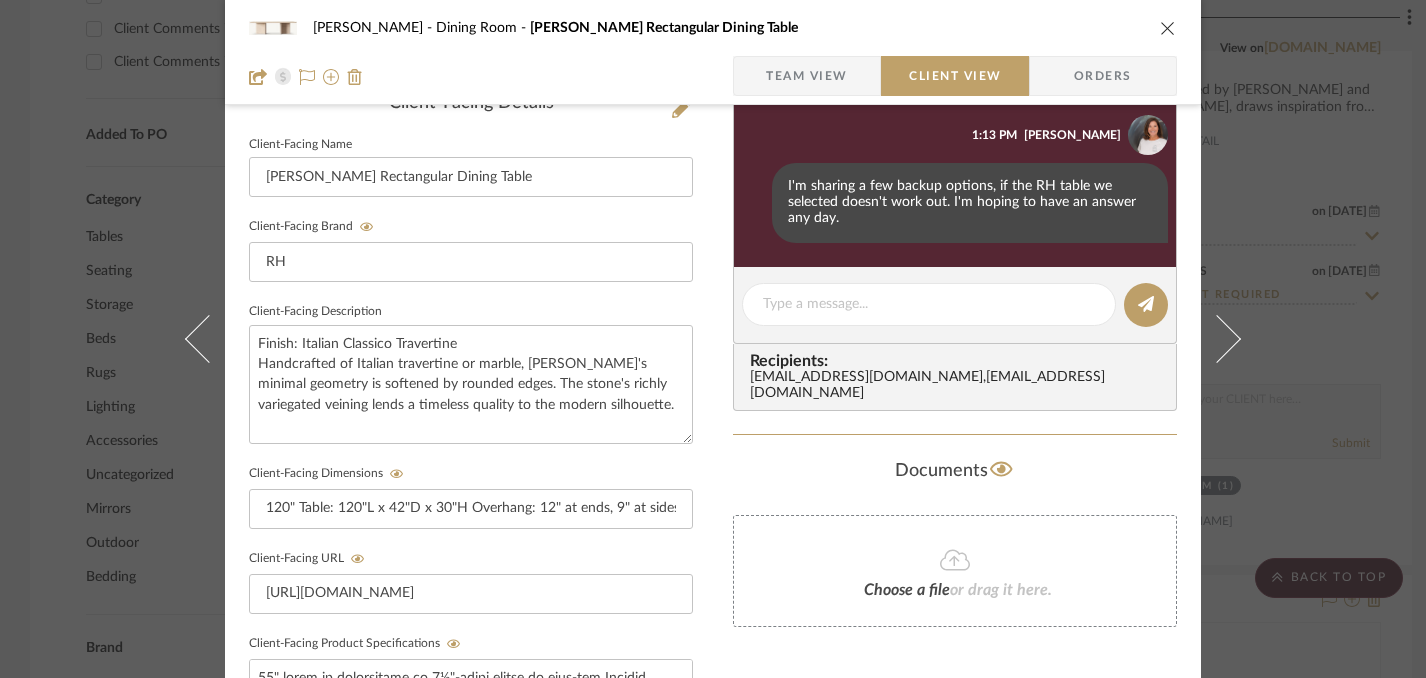 click on "[EMAIL_ADDRESS][DOMAIN_NAME] ,   [EMAIL_ADDRESS][DOMAIN_NAME]" 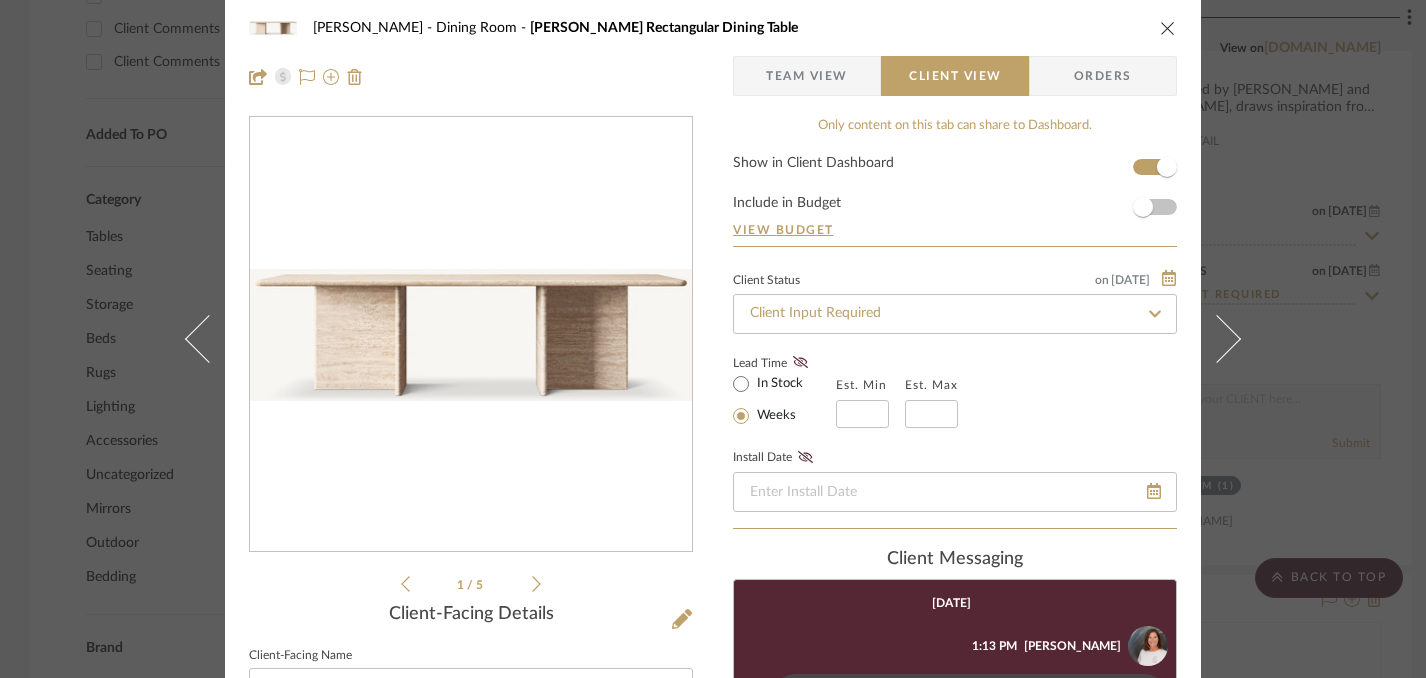 scroll, scrollTop: 0, scrollLeft: 0, axis: both 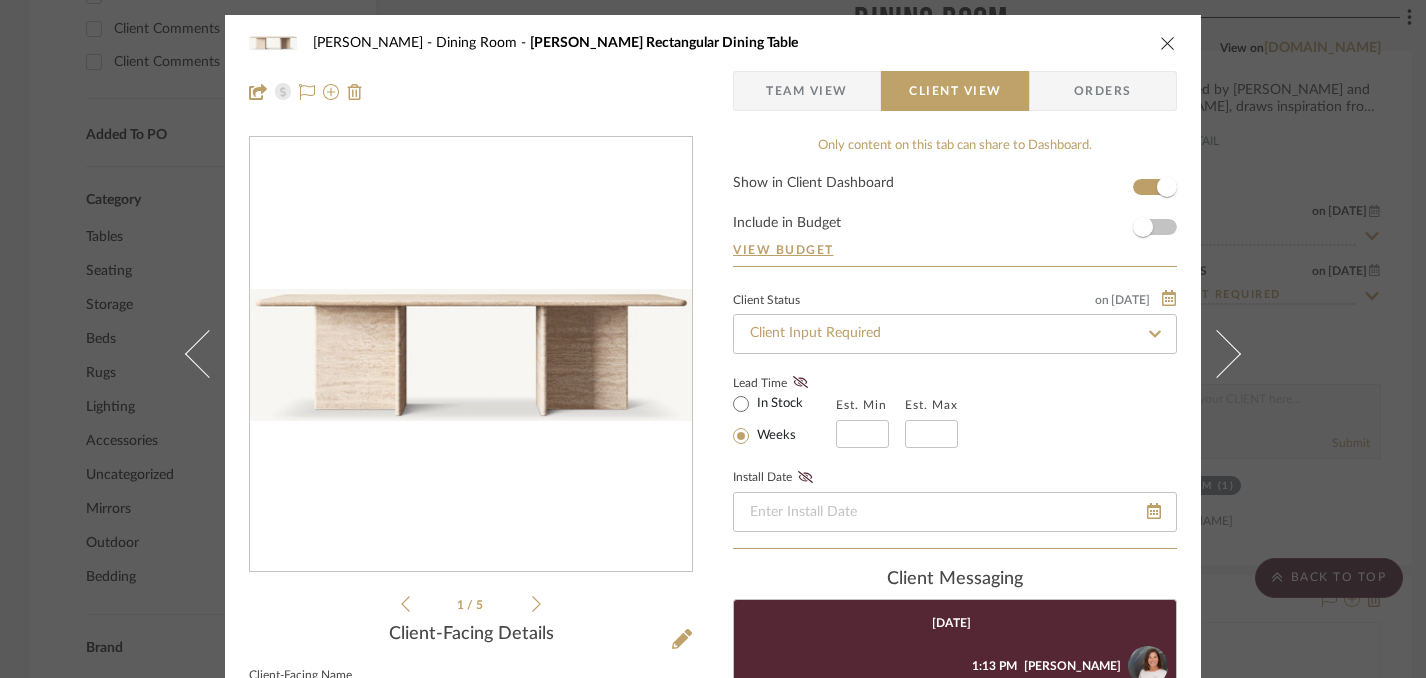 click at bounding box center [1168, 43] 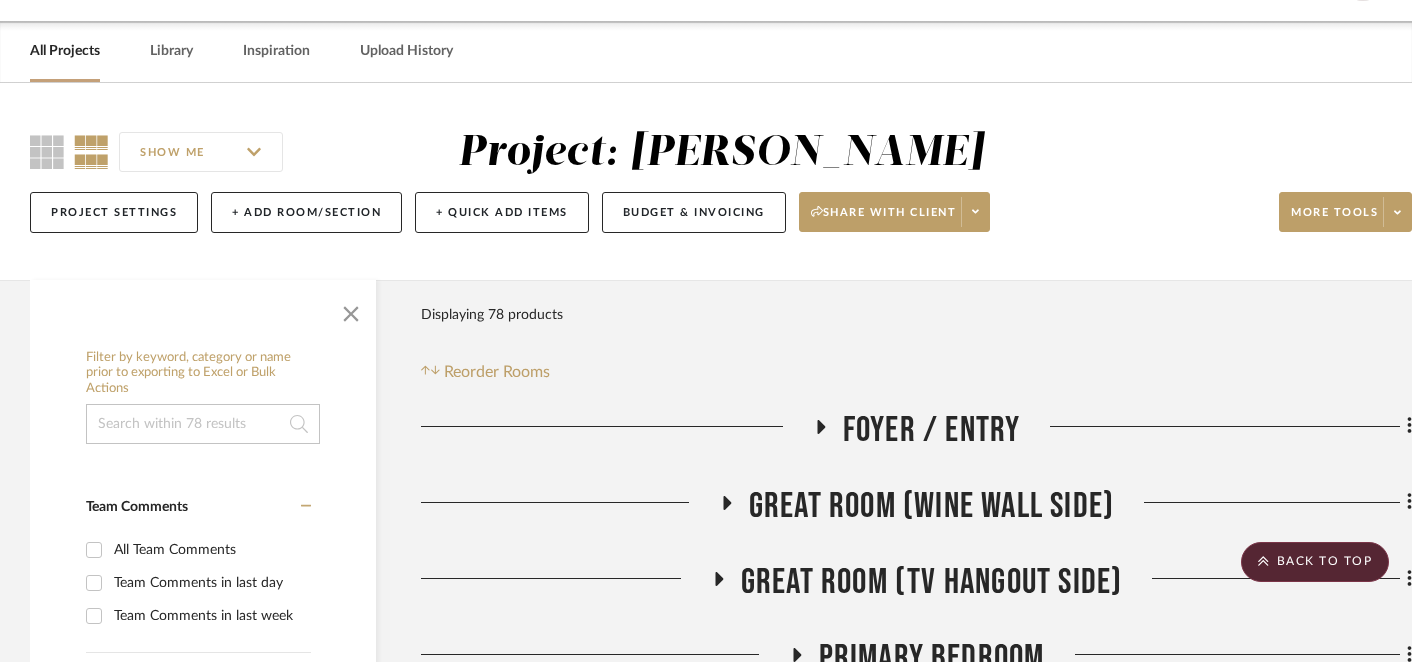 scroll, scrollTop: 0, scrollLeft: 0, axis: both 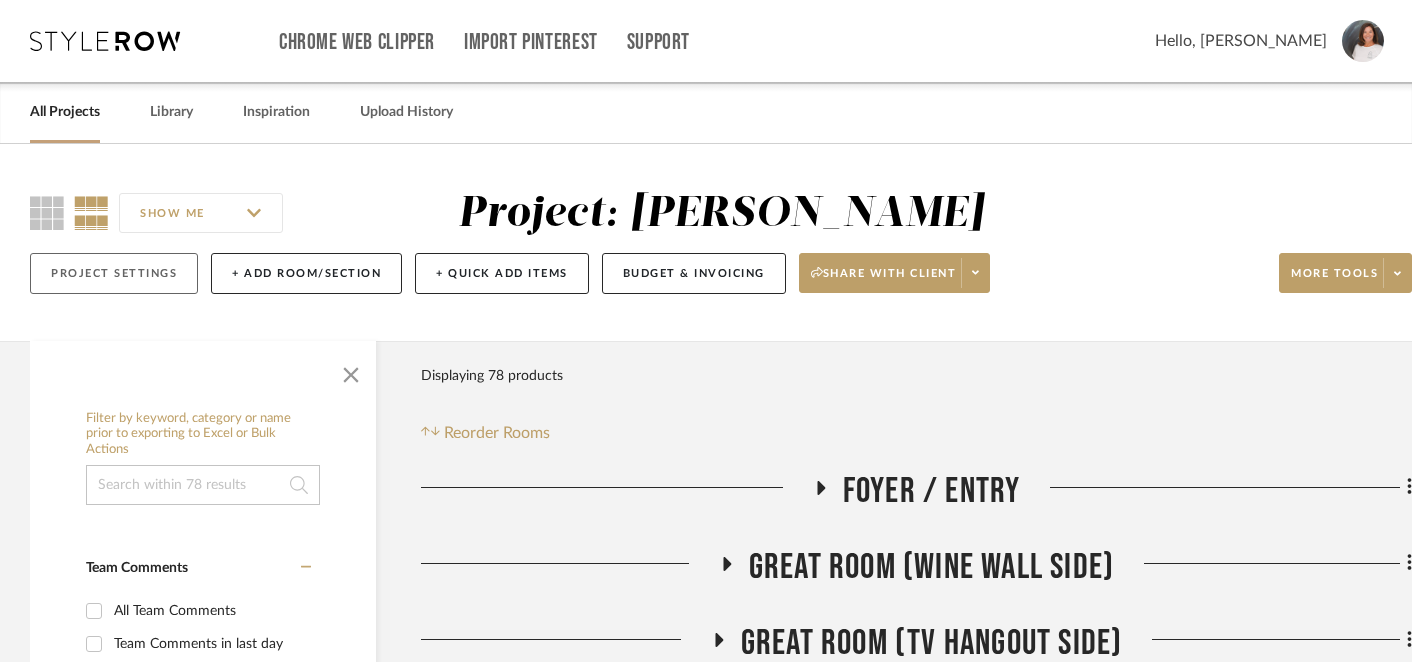 click on "Project Settings" 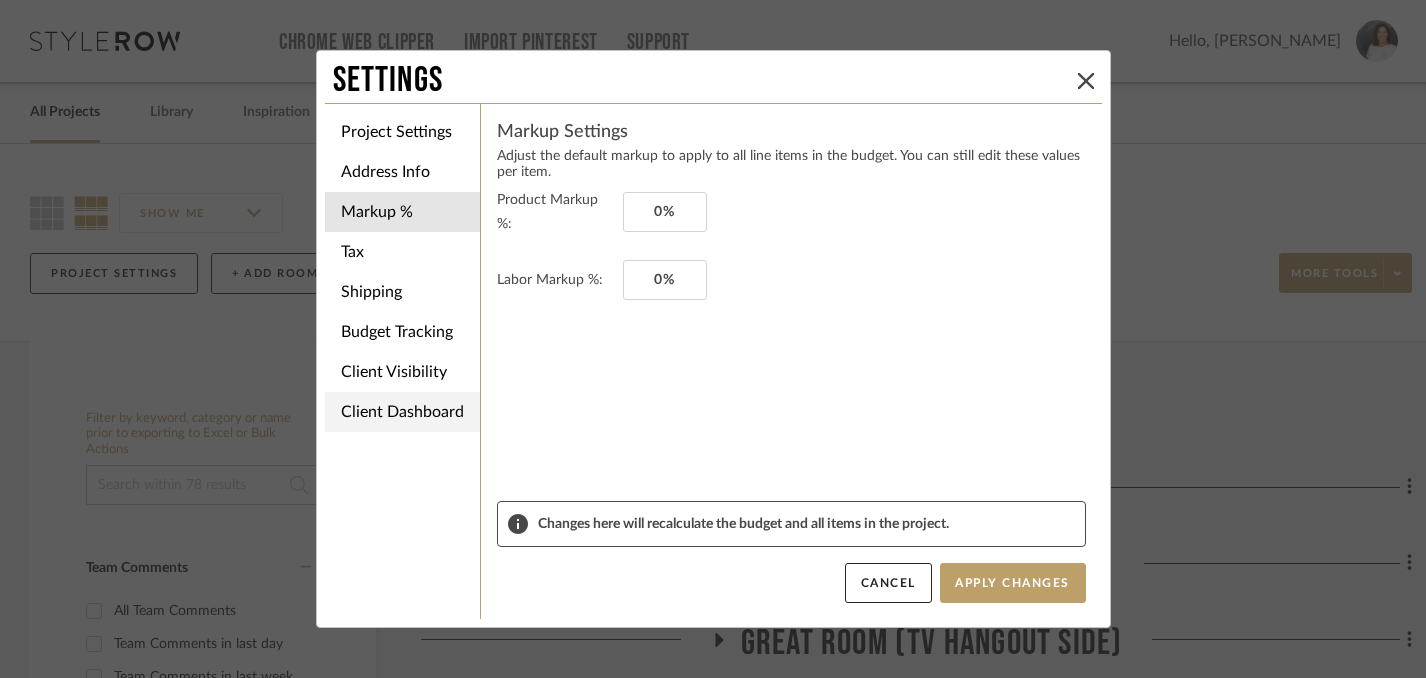 click on "Client Dashboard" at bounding box center (402, 412) 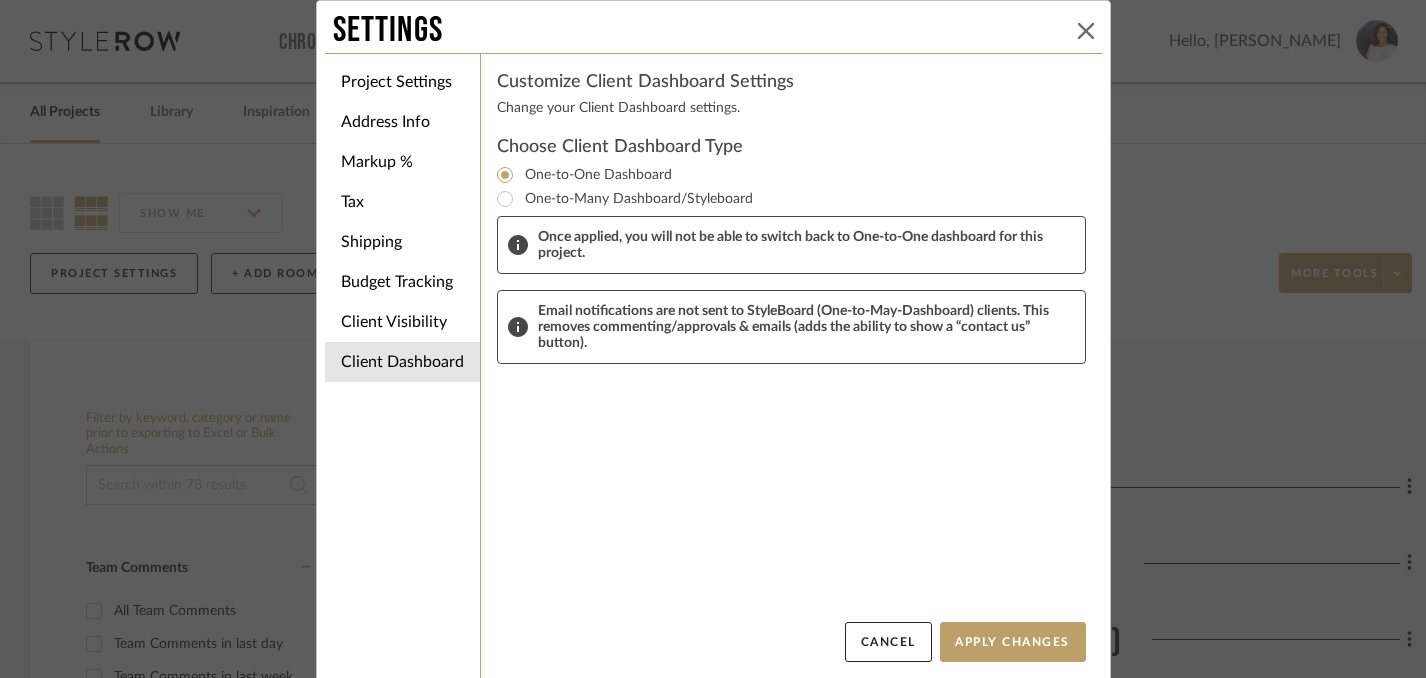 click at bounding box center [1086, 31] 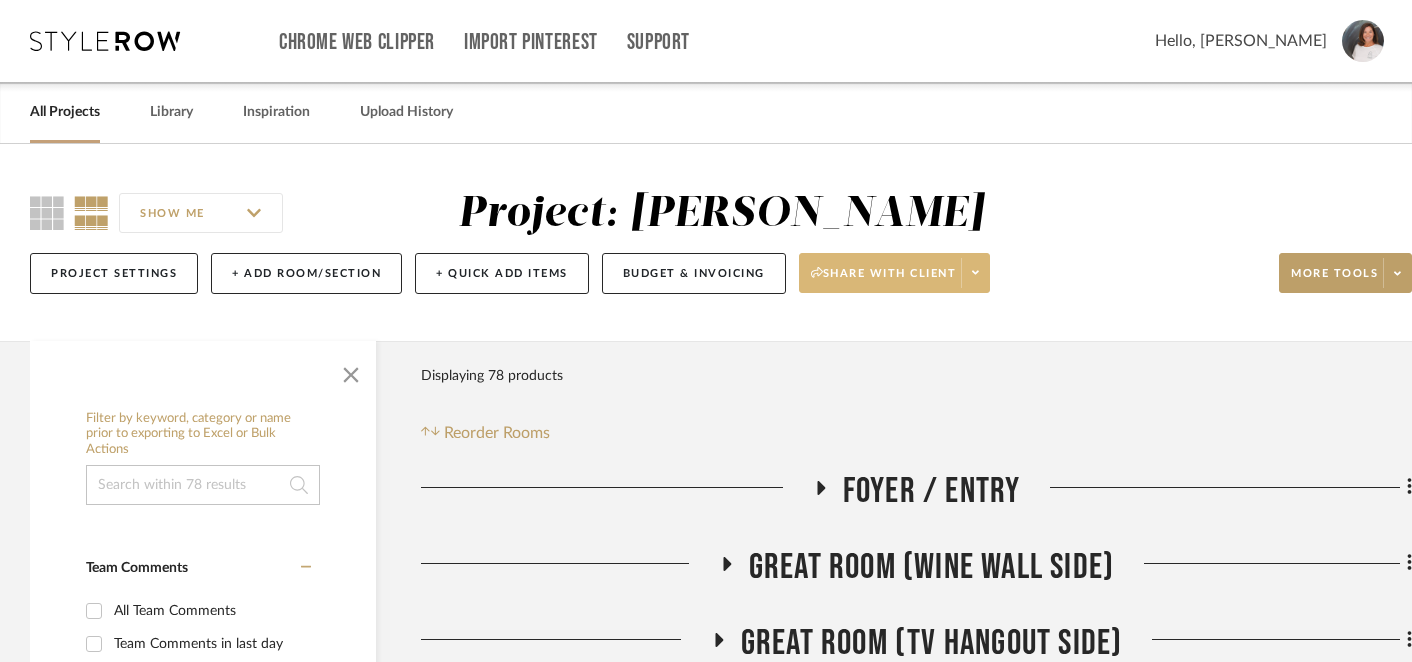 click on "Share with client" 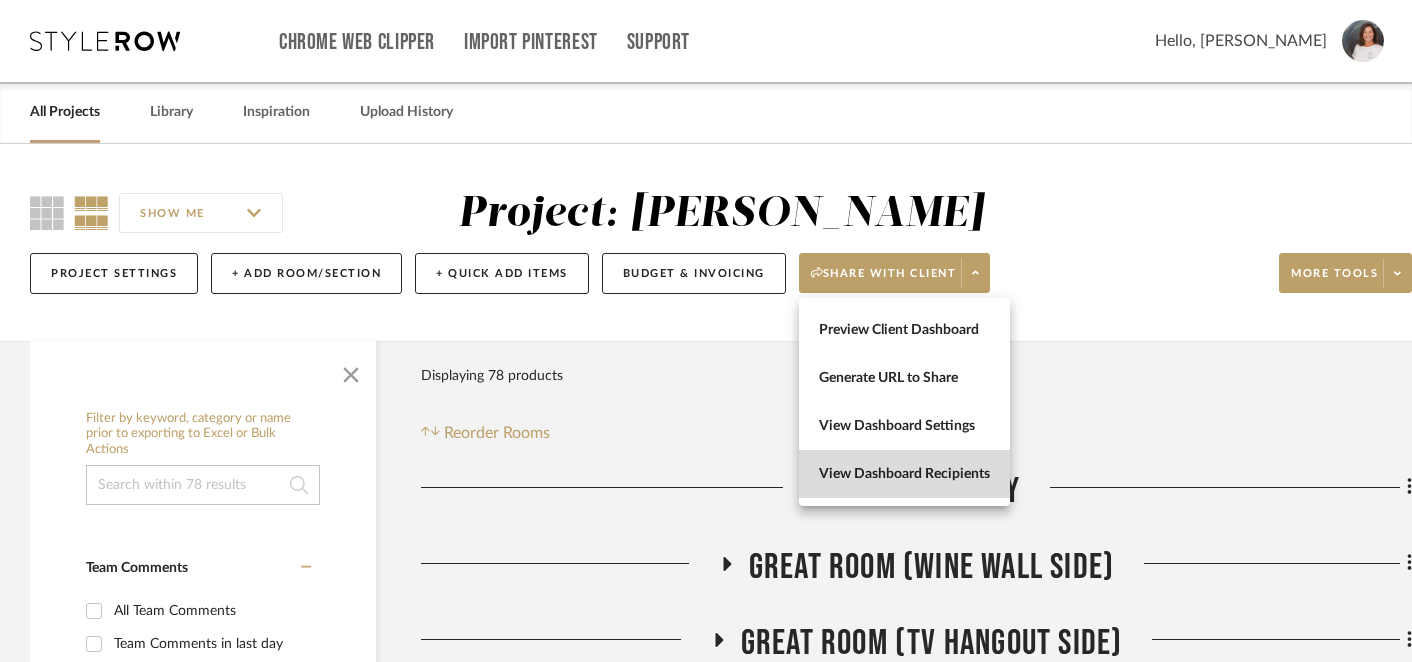 click on "View Dashboard Recipients" at bounding box center (904, 474) 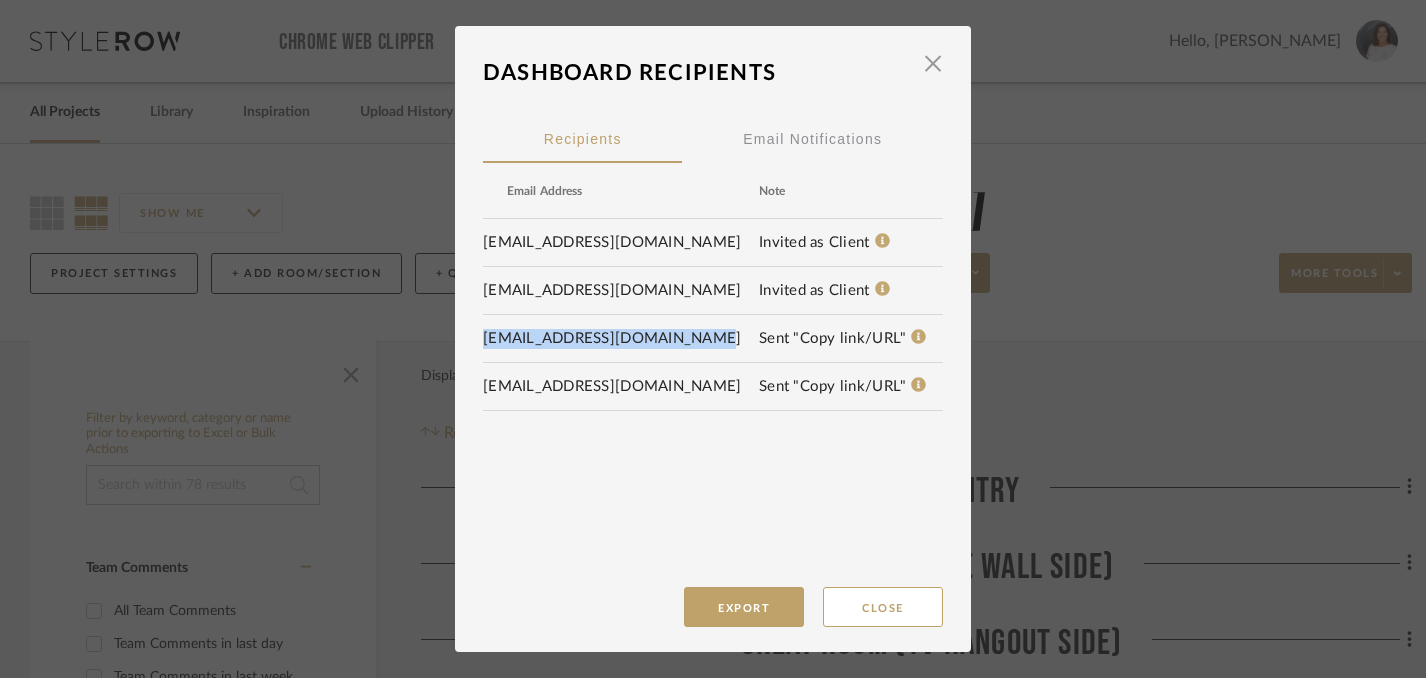 drag, startPoint x: 477, startPoint y: 338, endPoint x: 701, endPoint y: 341, distance: 224.0201 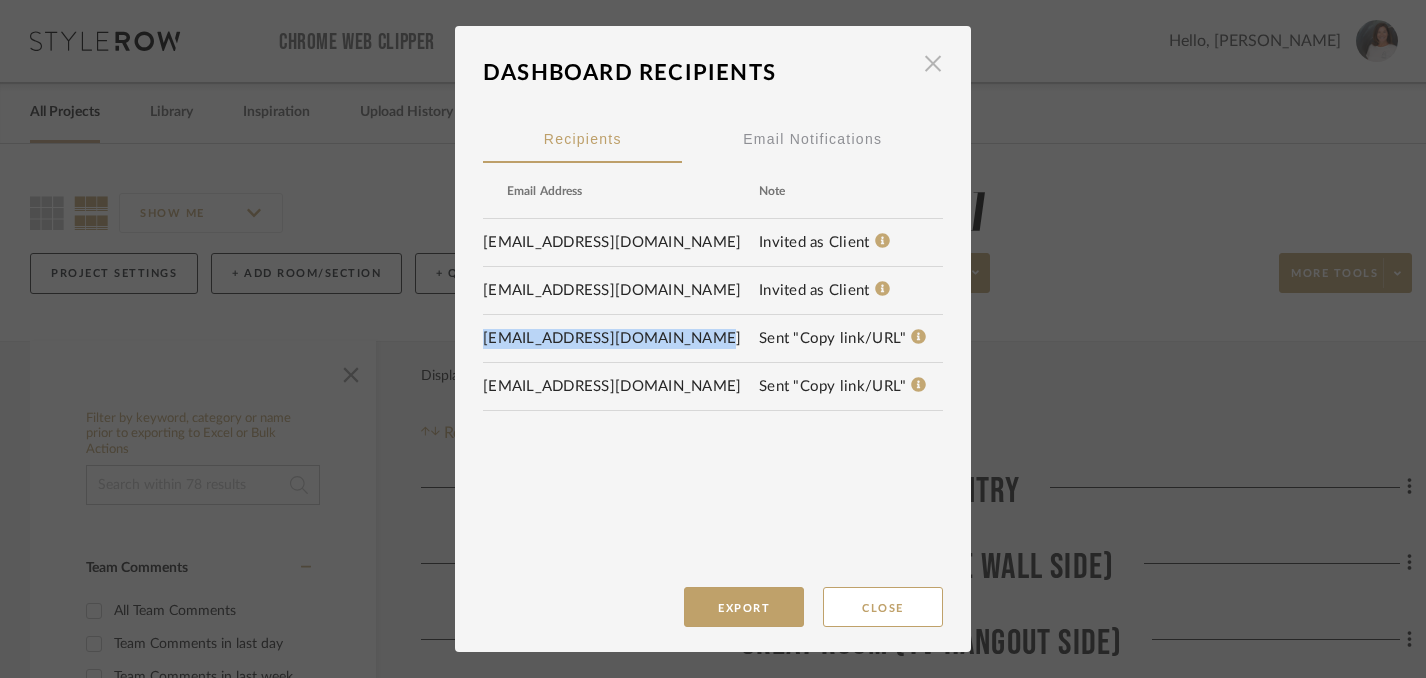click at bounding box center (933, 63) 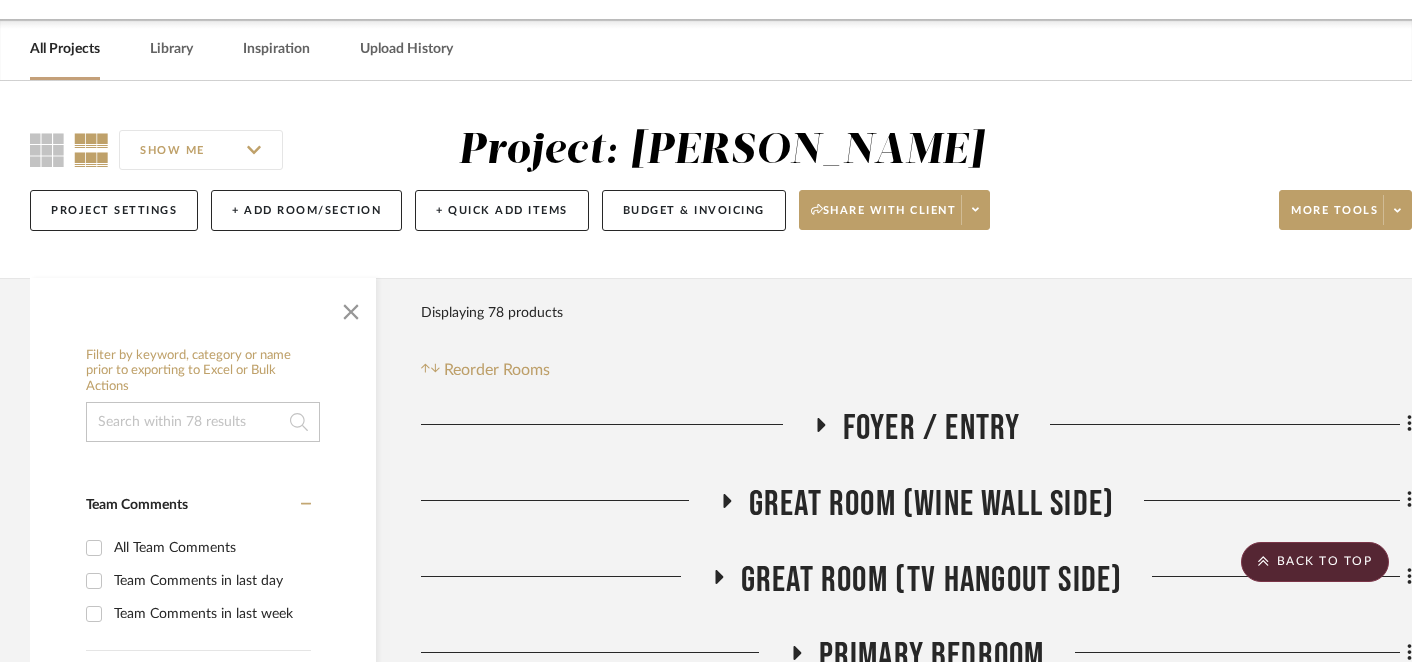 scroll, scrollTop: 0, scrollLeft: 0, axis: both 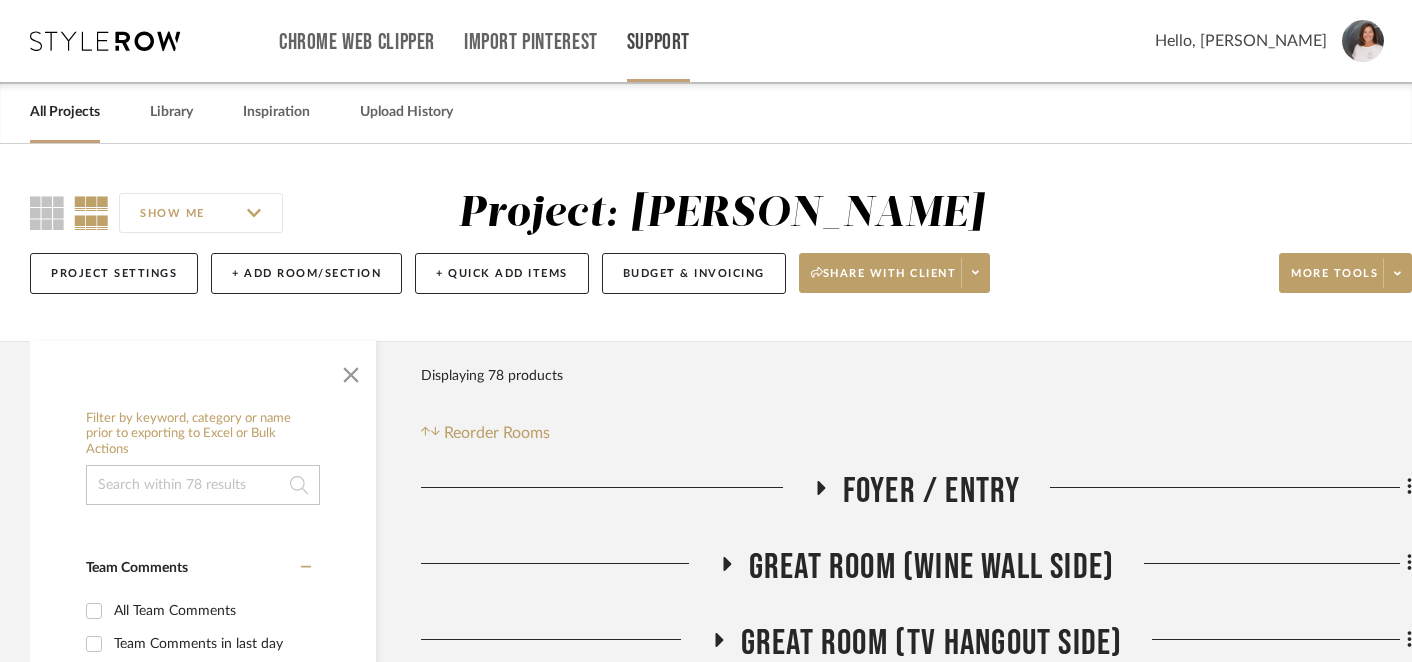 click on "Support" at bounding box center (658, 42) 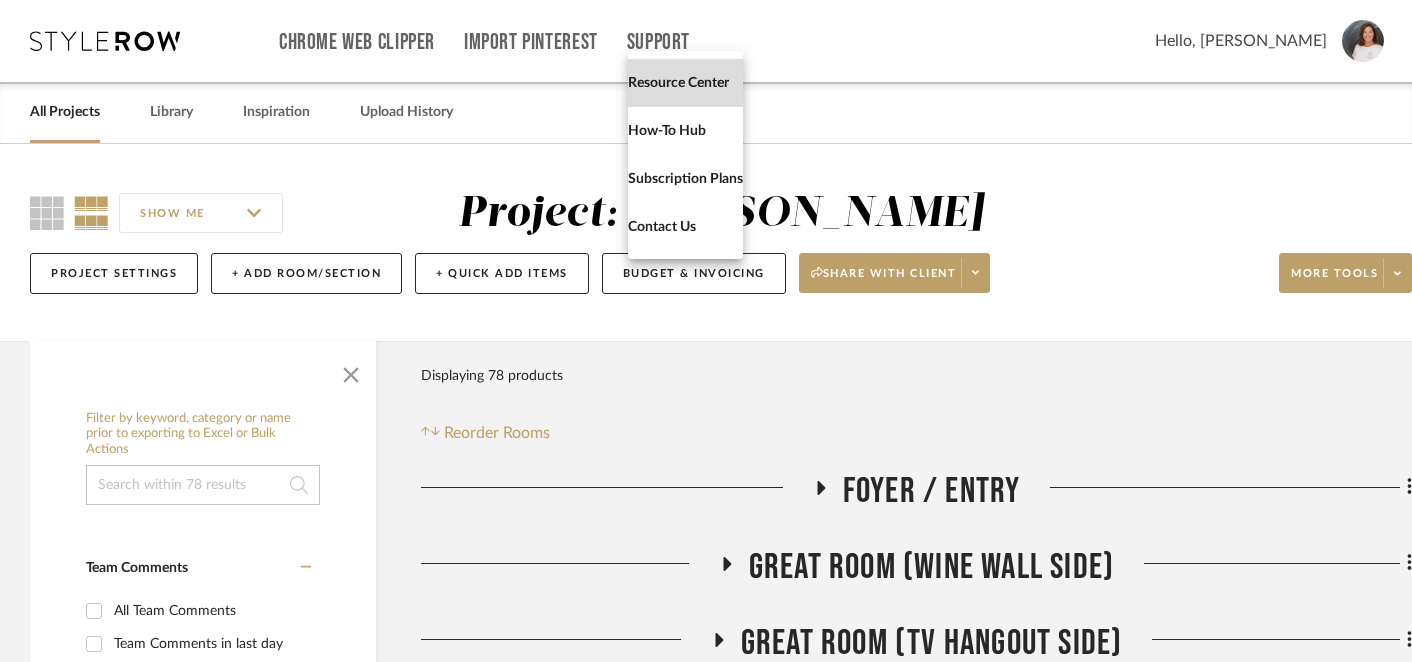 click on "Resource Center" at bounding box center (685, 82) 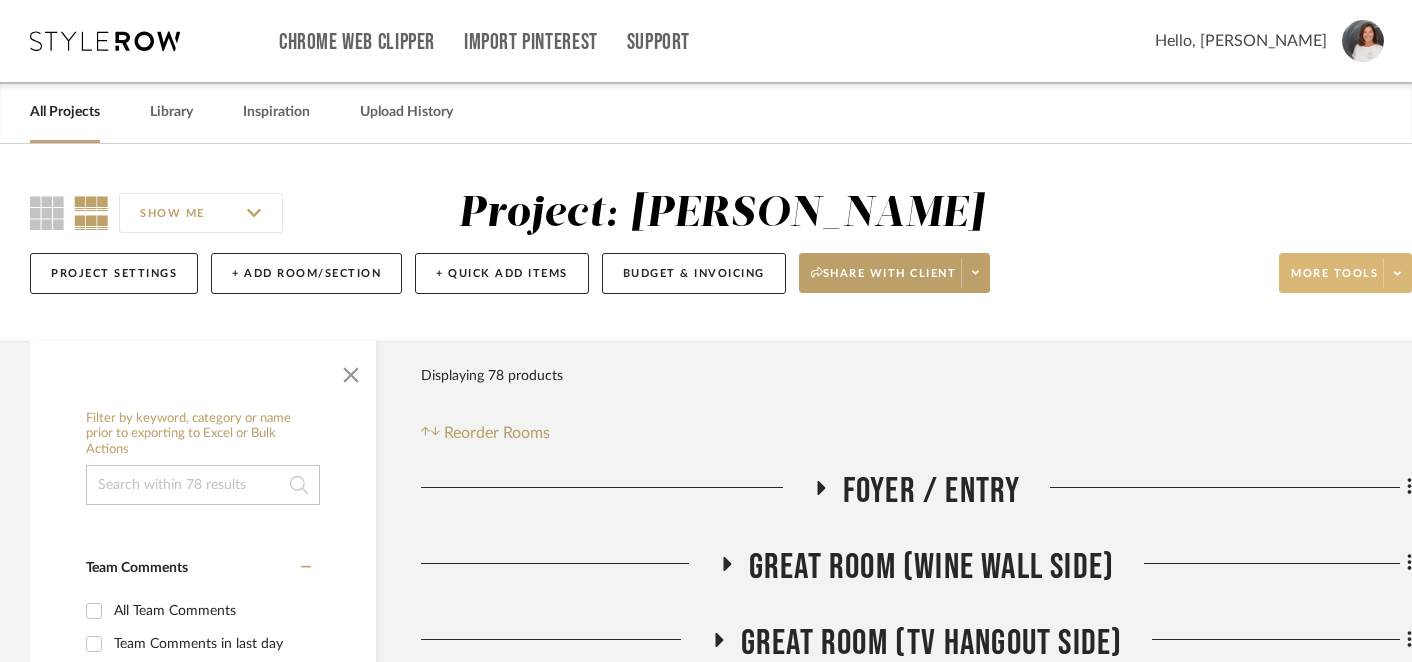 click 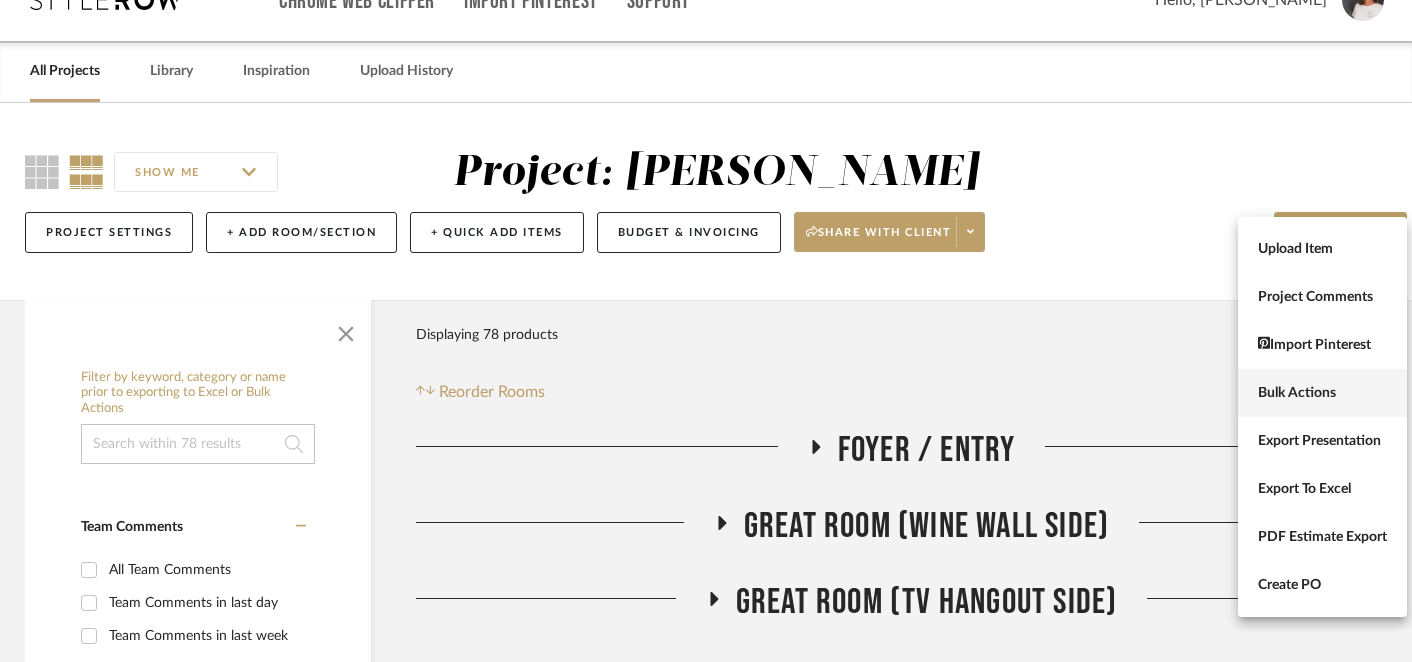 scroll, scrollTop: 45, scrollLeft: 5, axis: both 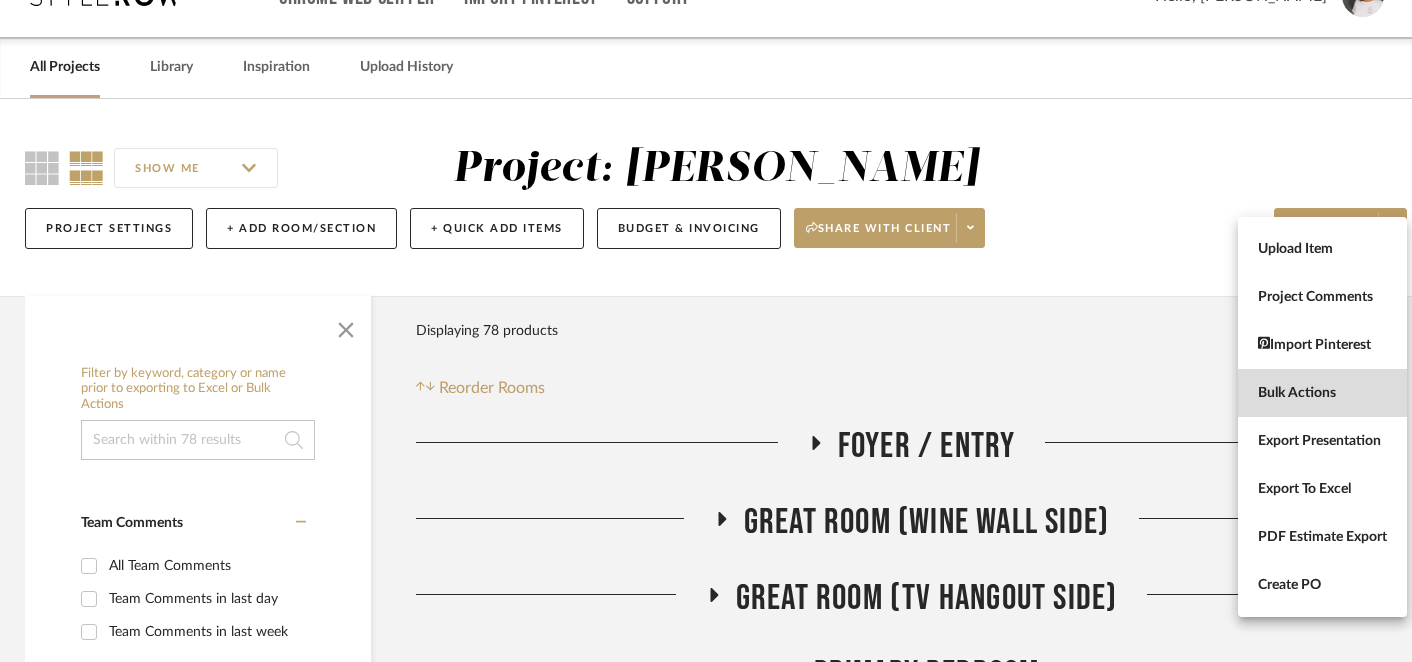 click on "Bulk Actions" at bounding box center [1322, 393] 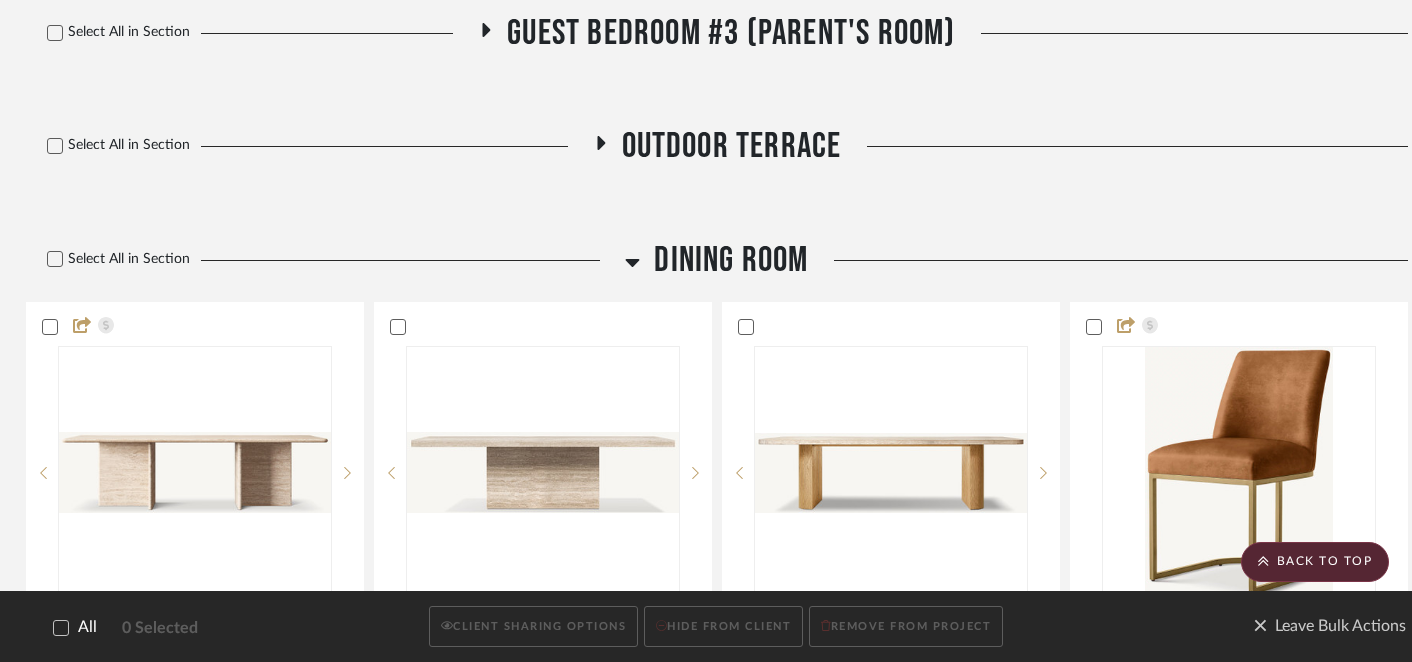 scroll, scrollTop: 1165, scrollLeft: 4, axis: both 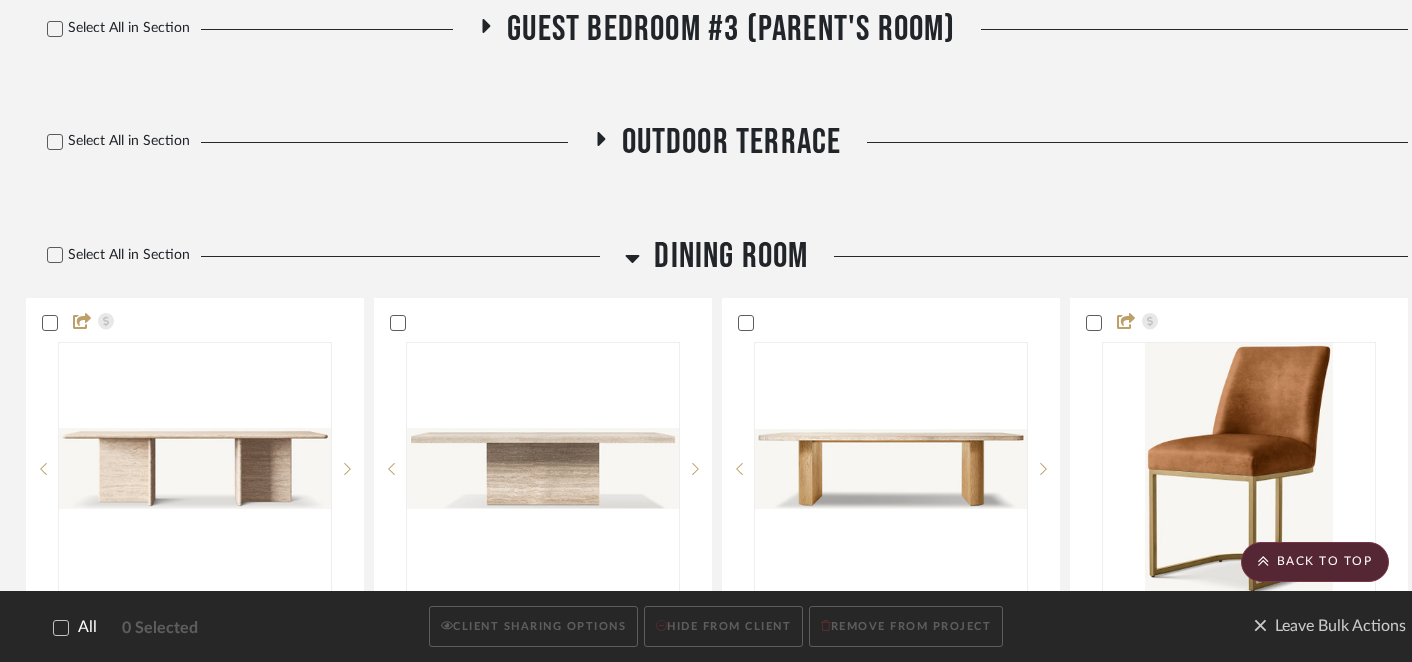 click 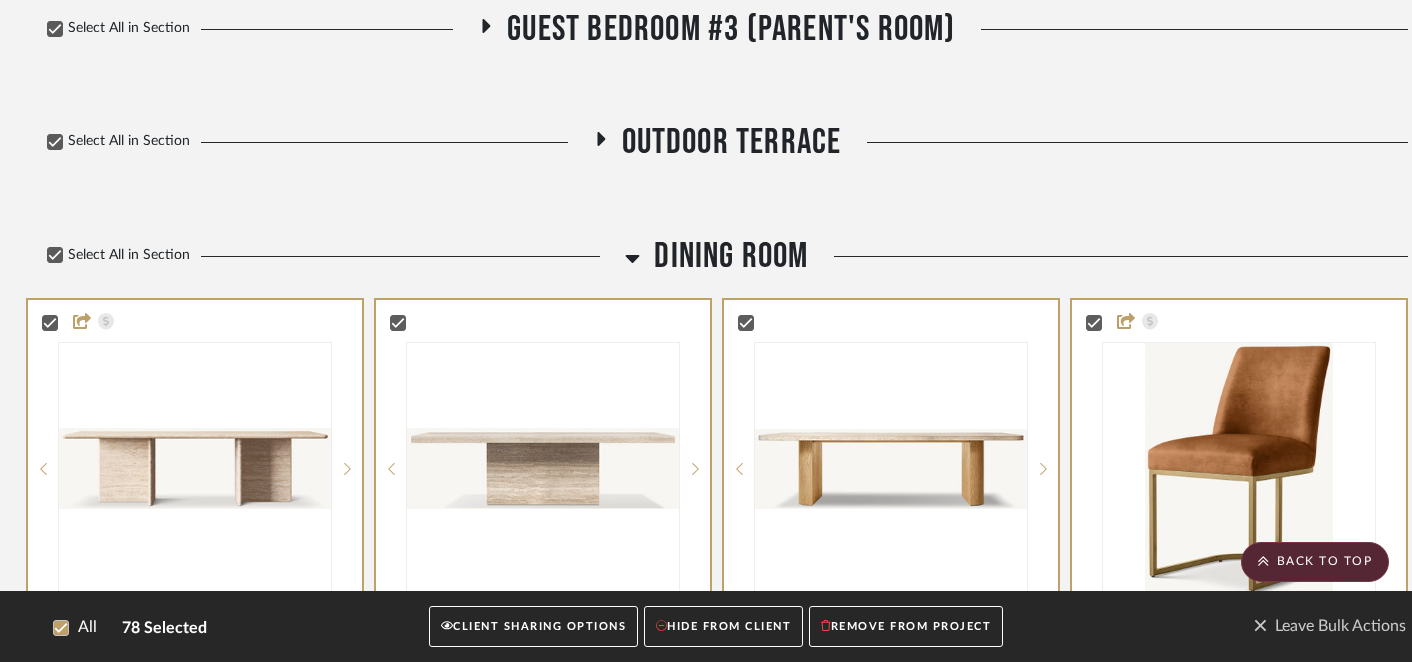 scroll, scrollTop: 1165, scrollLeft: 0, axis: vertical 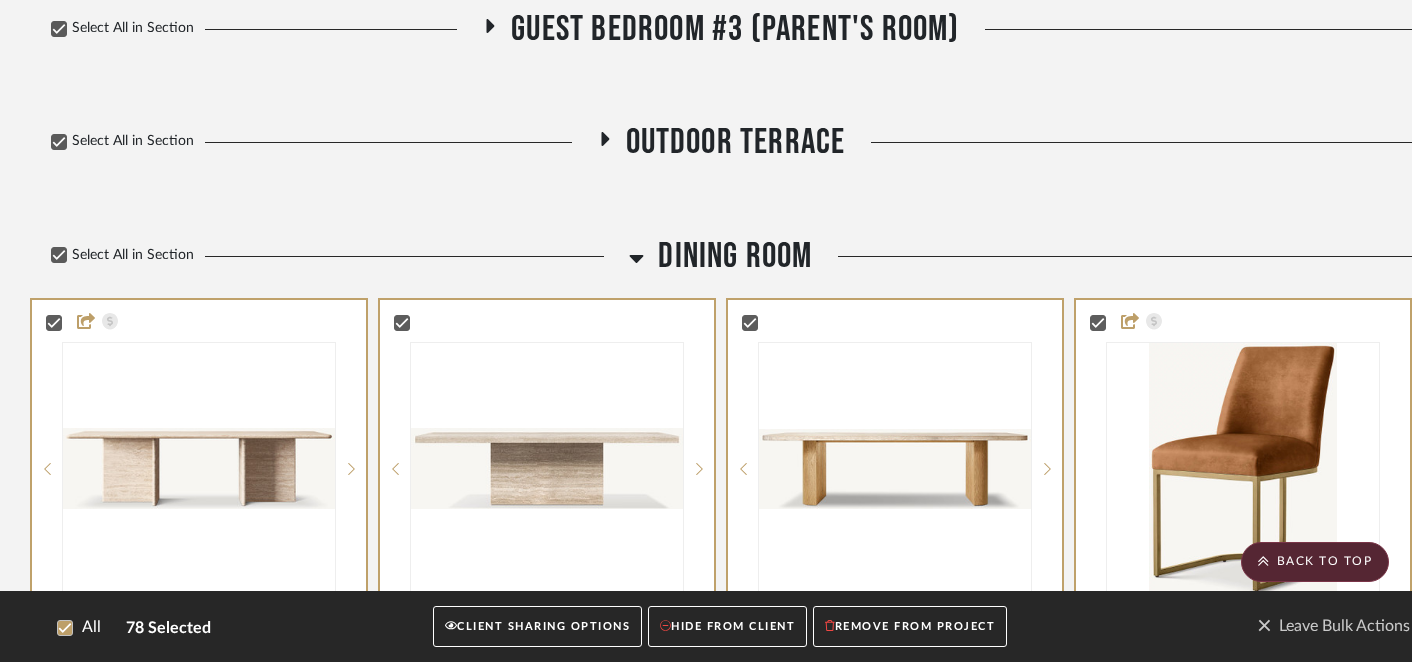 click on "CLIENT SHARING OPTIONS" 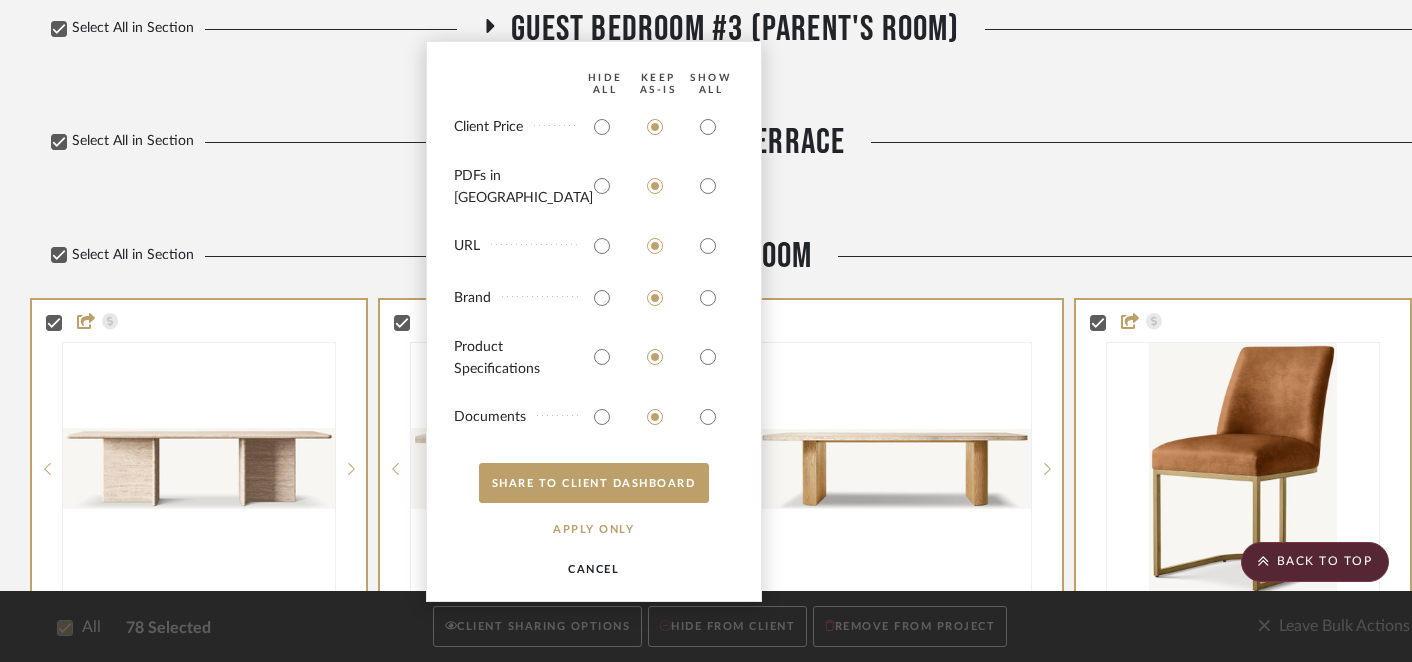 click on "CANCEL" at bounding box center [594, 569] 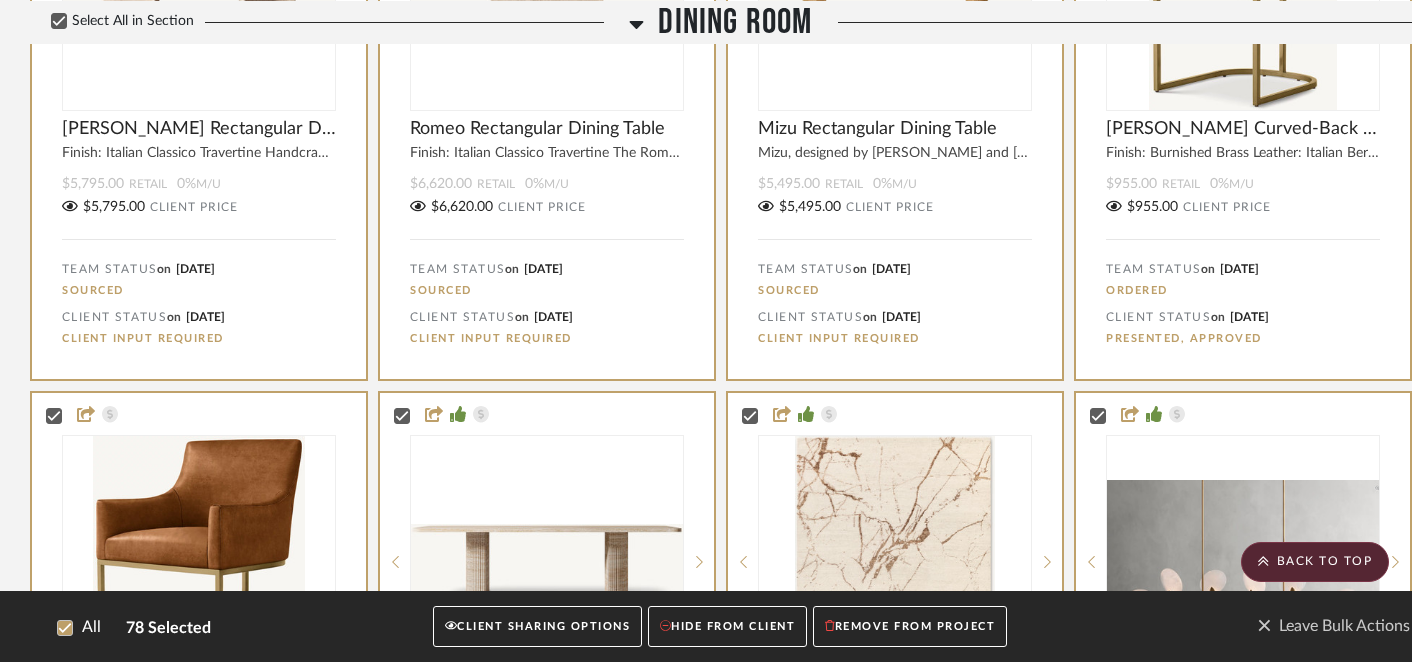 scroll, scrollTop: 1670, scrollLeft: 0, axis: vertical 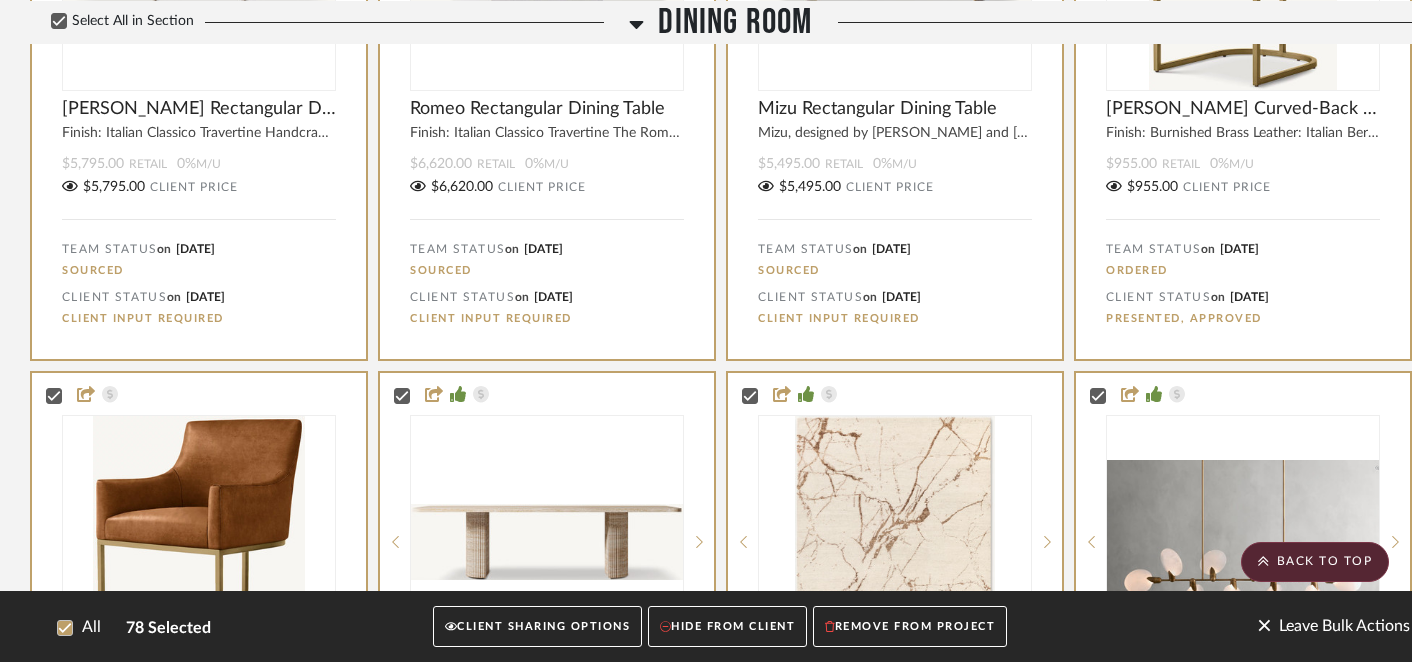 click on "Leave Bulk Actions" 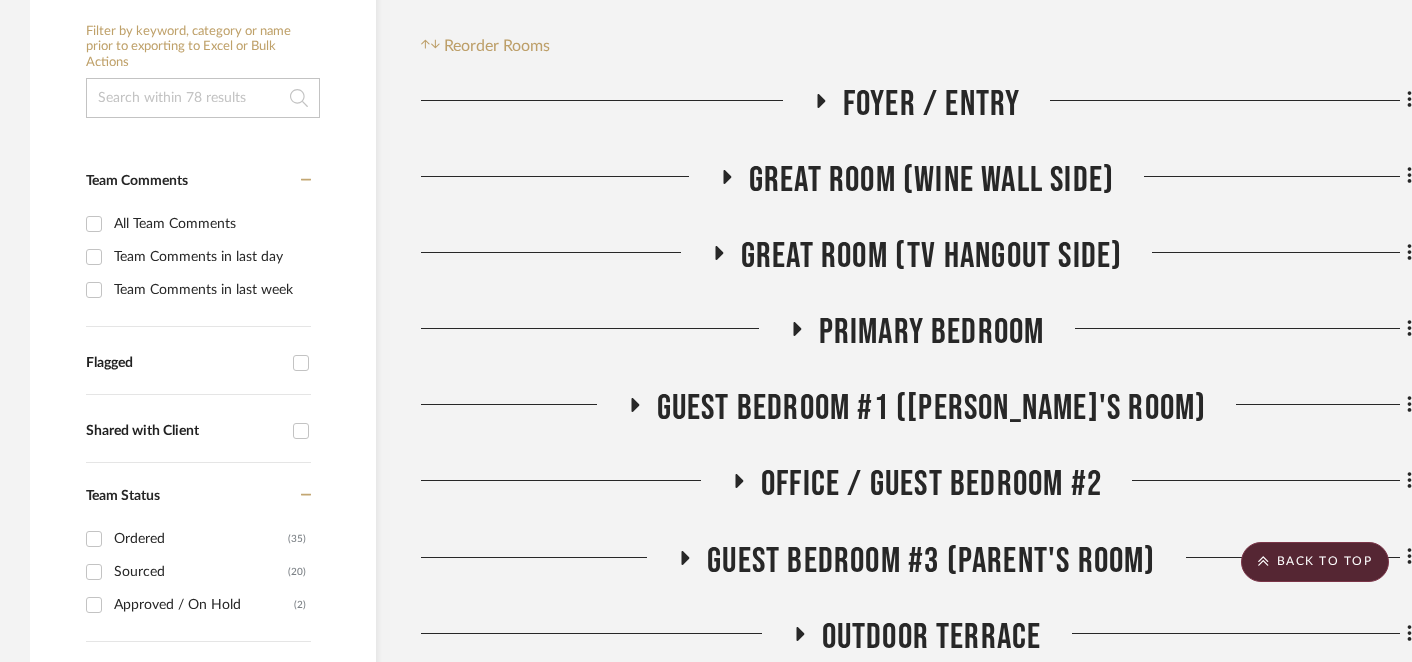 scroll, scrollTop: 0, scrollLeft: 0, axis: both 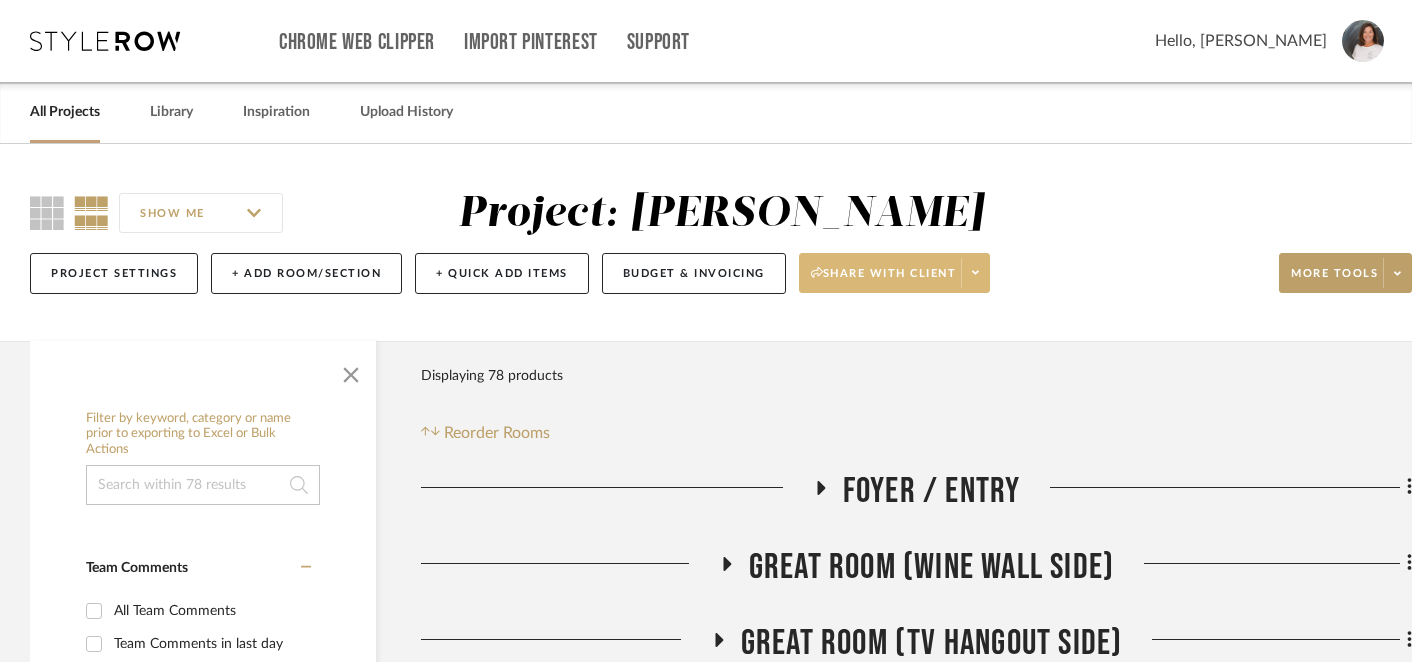 click on "Share with client" 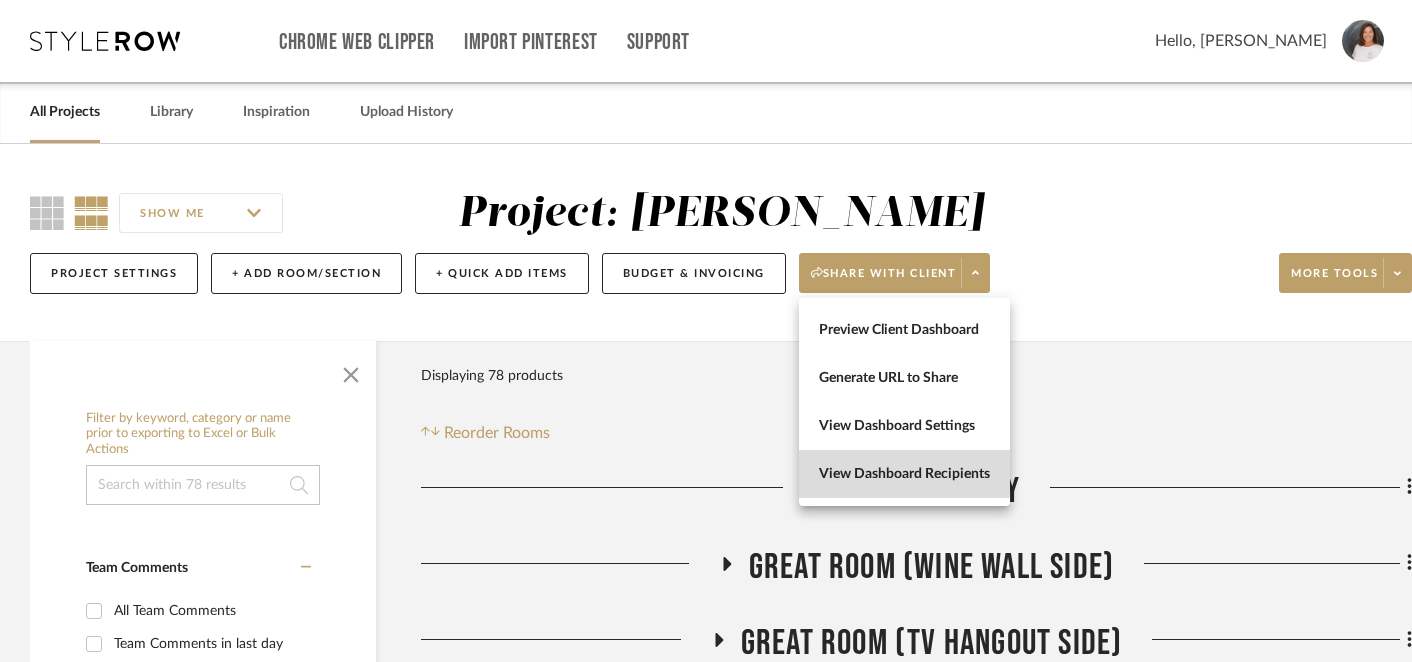 click on "View Dashboard Recipients" at bounding box center (904, 474) 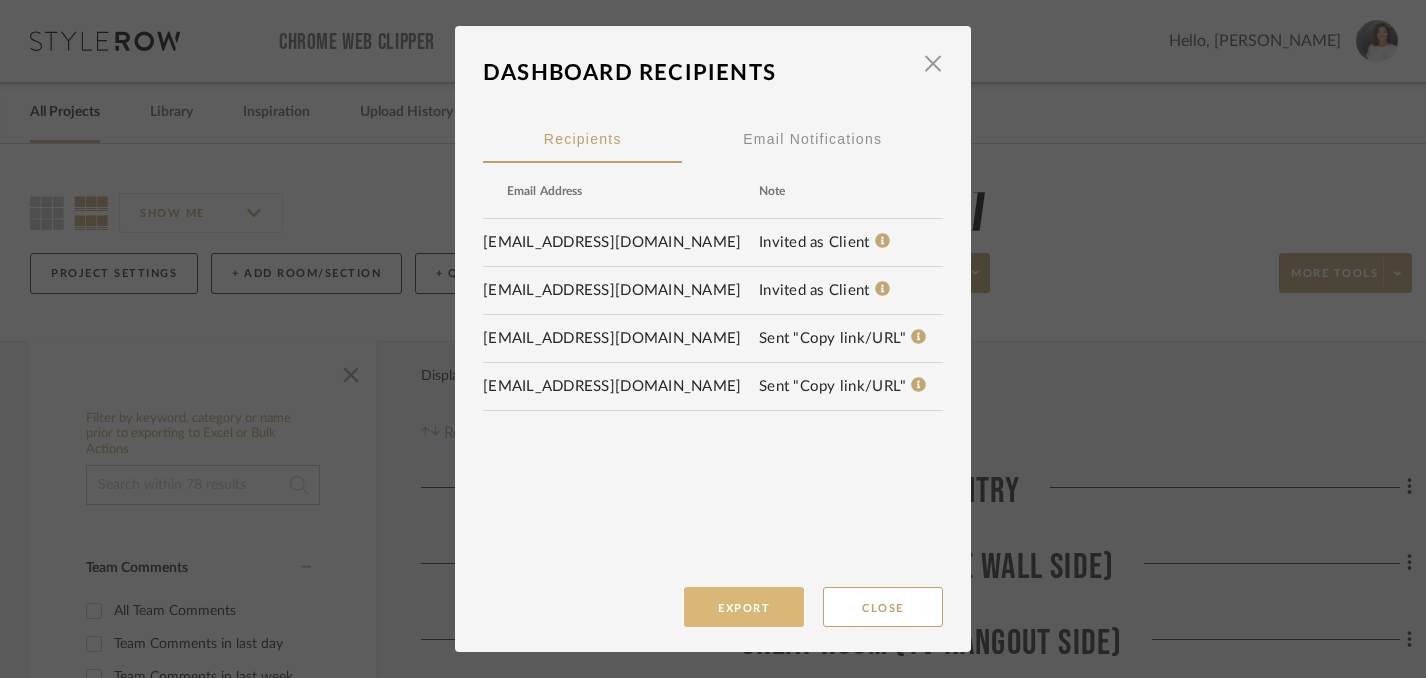 click on "Export" at bounding box center [744, 607] 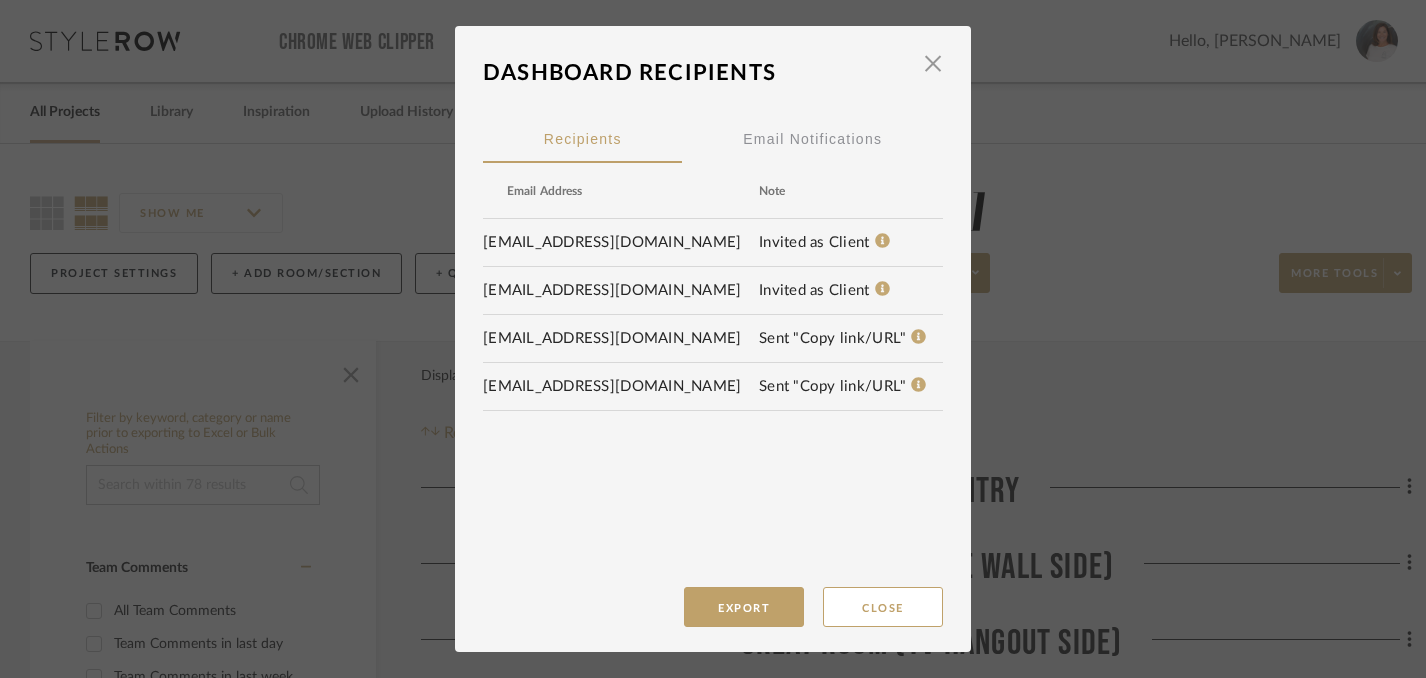 click on "Email Address Note [EMAIL_ADDRESS][DOMAIN_NAME]  Invited as Client [EMAIL_ADDRESS][DOMAIN_NAME]  Invited as Client [EMAIL_ADDRESS][DOMAIN_NAME]  Sent "Copy link/URL" [EMAIL_ADDRESS][DOMAIN_NAME]  Sent "Copy link/URL"" at bounding box center [713, 343] 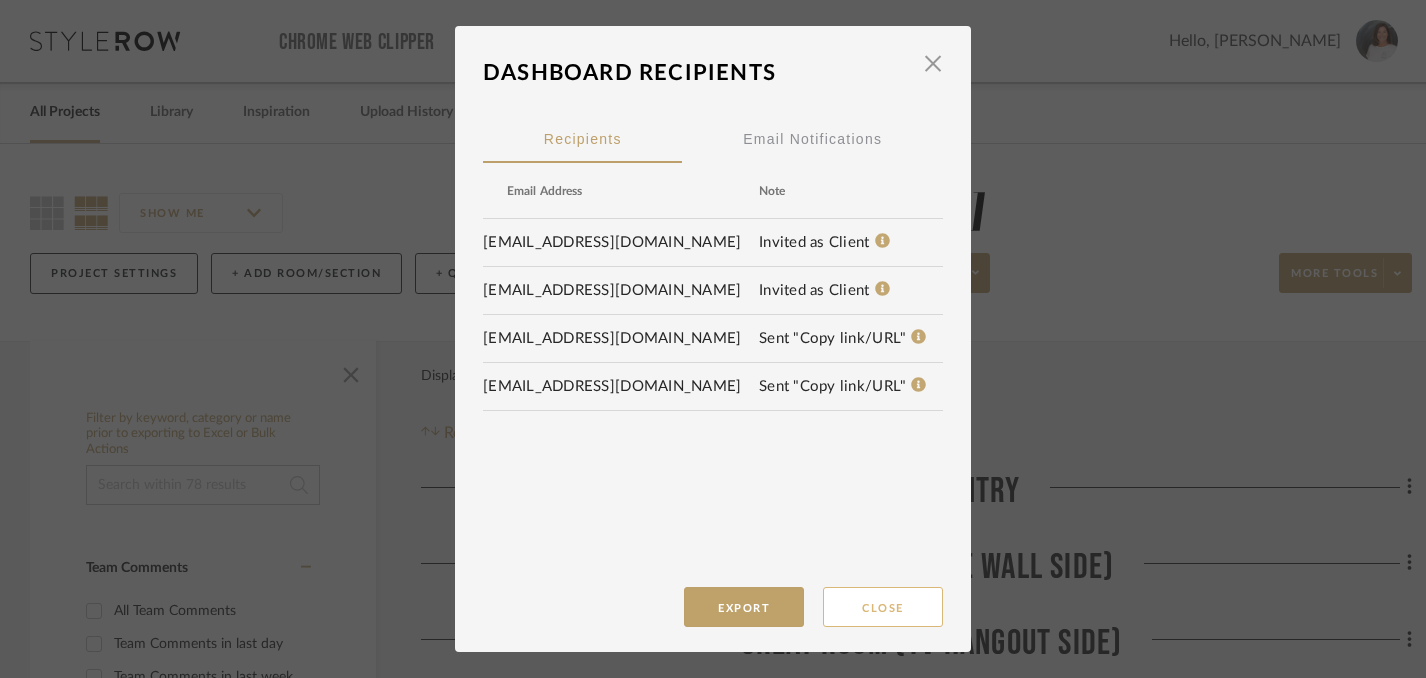 click on "Close" at bounding box center [883, 607] 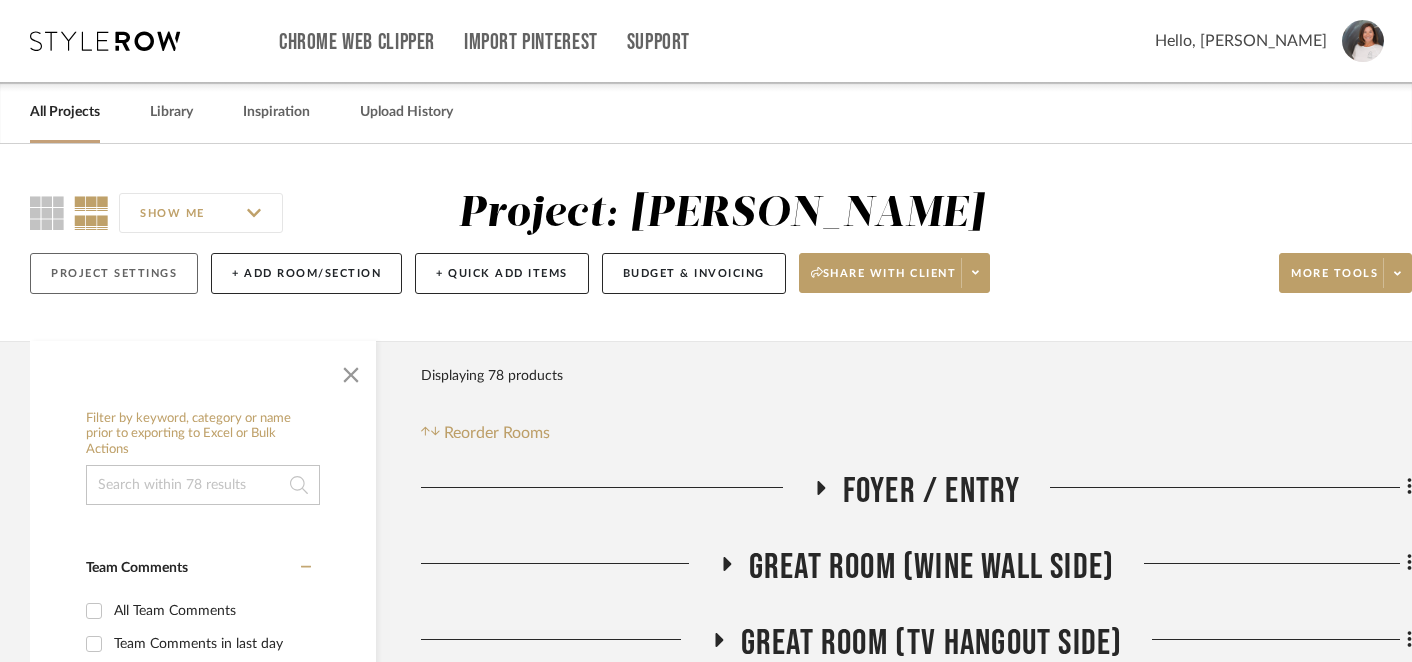 click on "Project Settings" 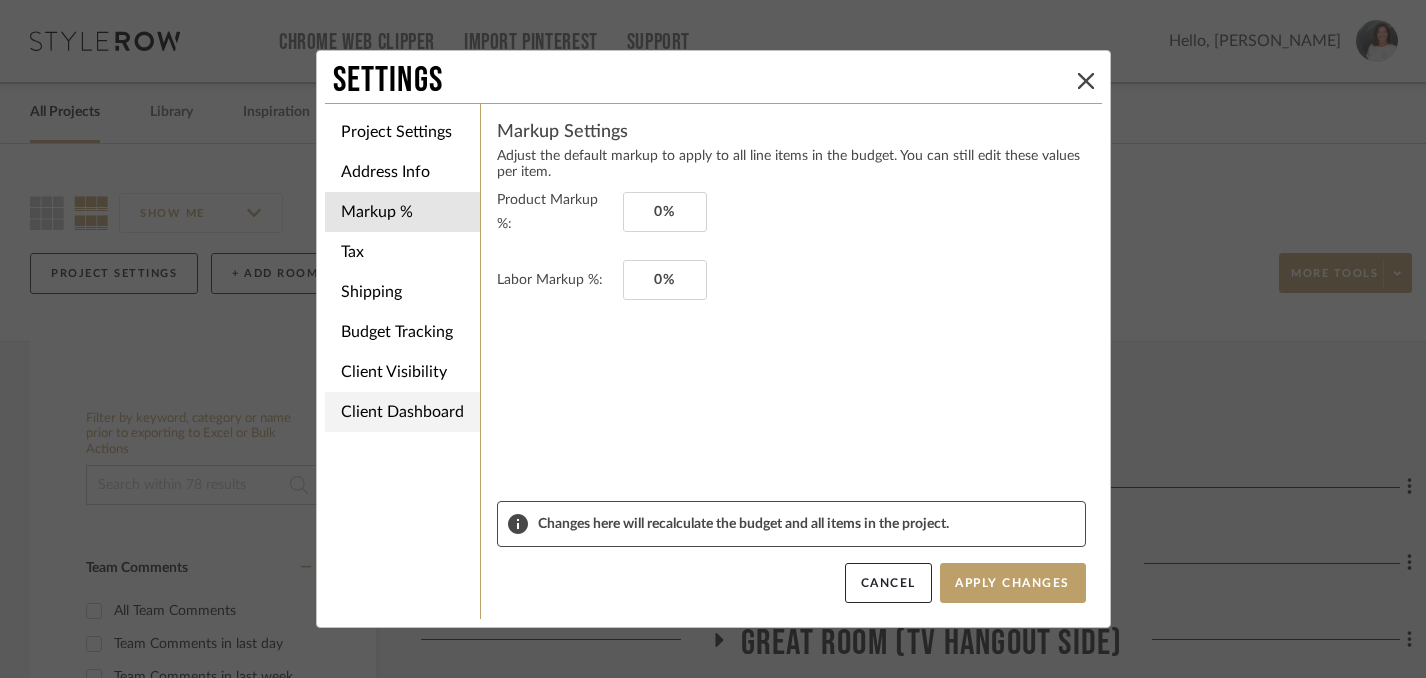 click on "Client Dashboard" at bounding box center (402, 412) 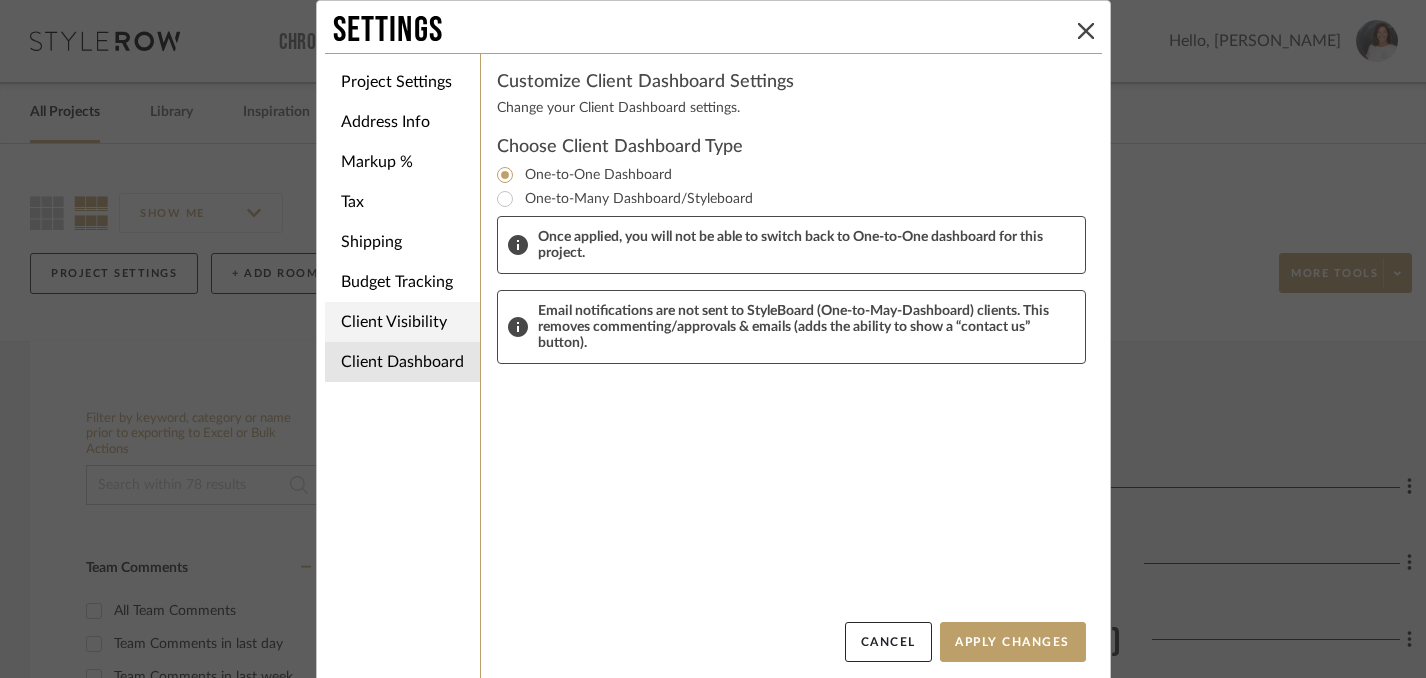 click on "Client Visibility" at bounding box center [402, 322] 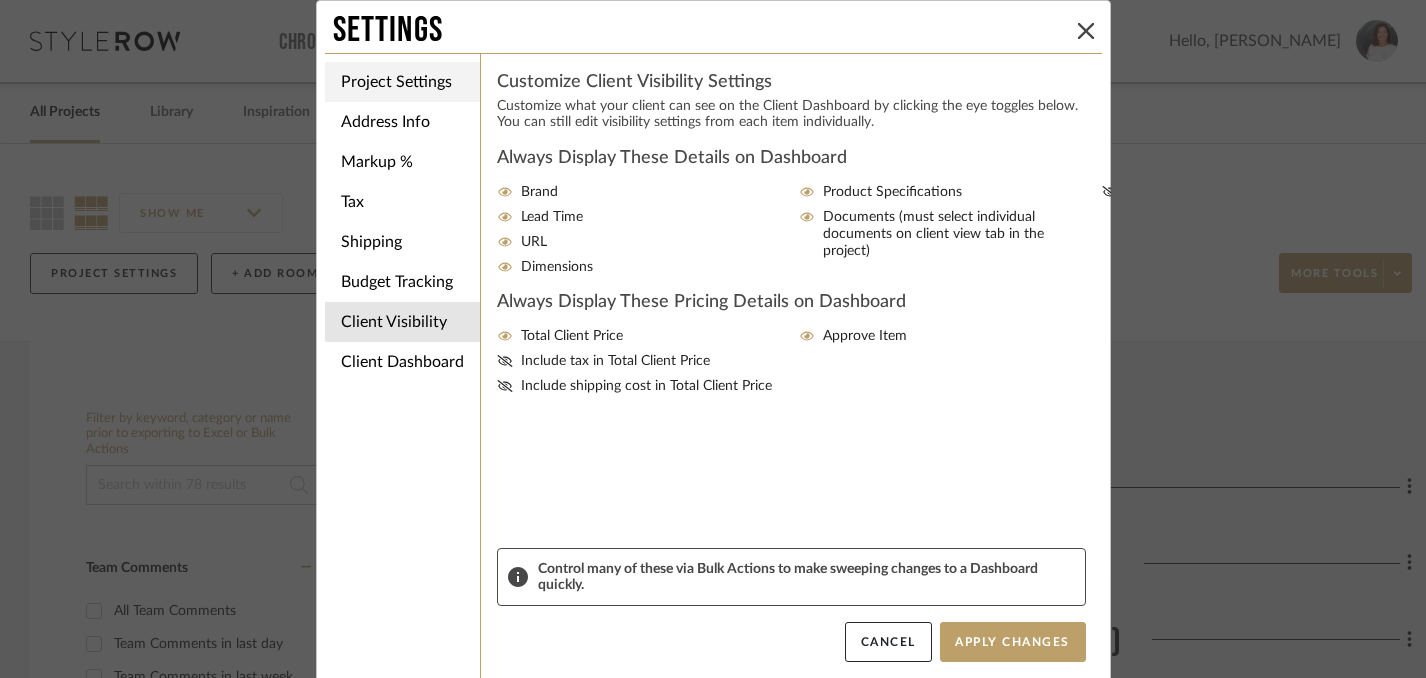 click on "Project Settings" at bounding box center [402, 82] 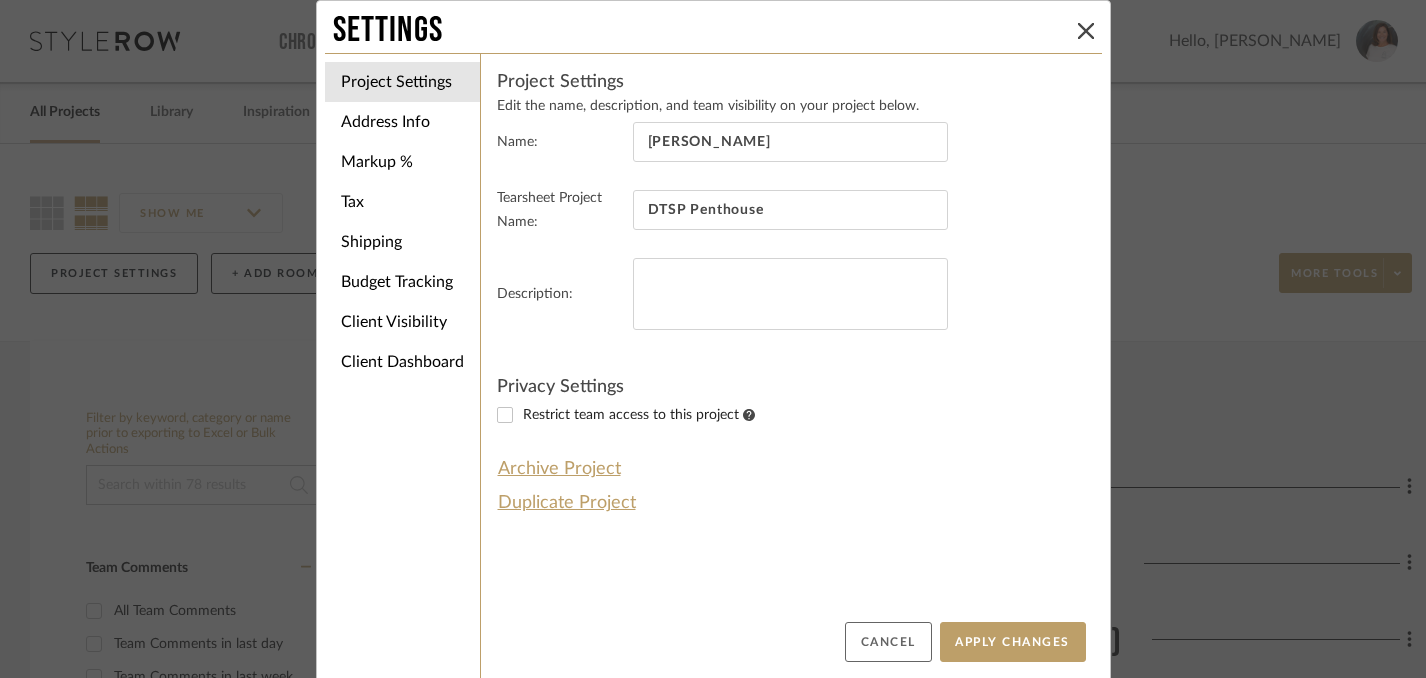 click on "Cancel" at bounding box center [888, 642] 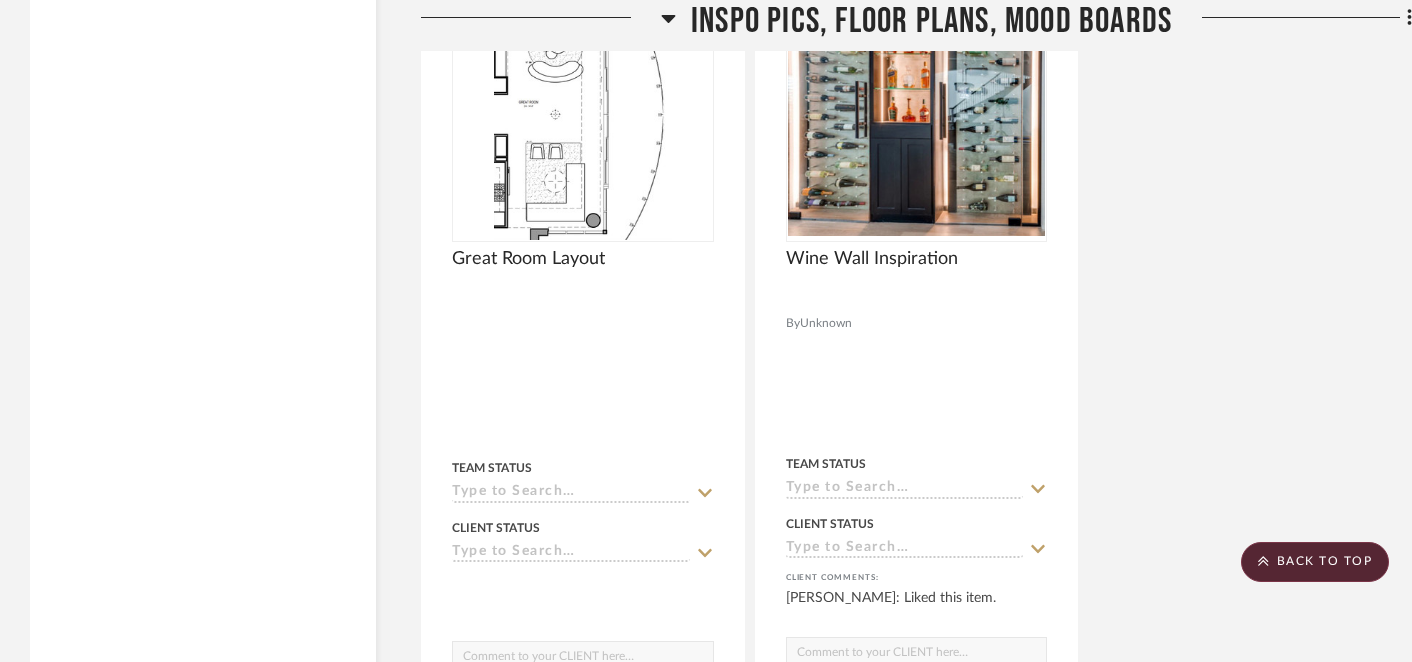 scroll, scrollTop: 6992, scrollLeft: 0, axis: vertical 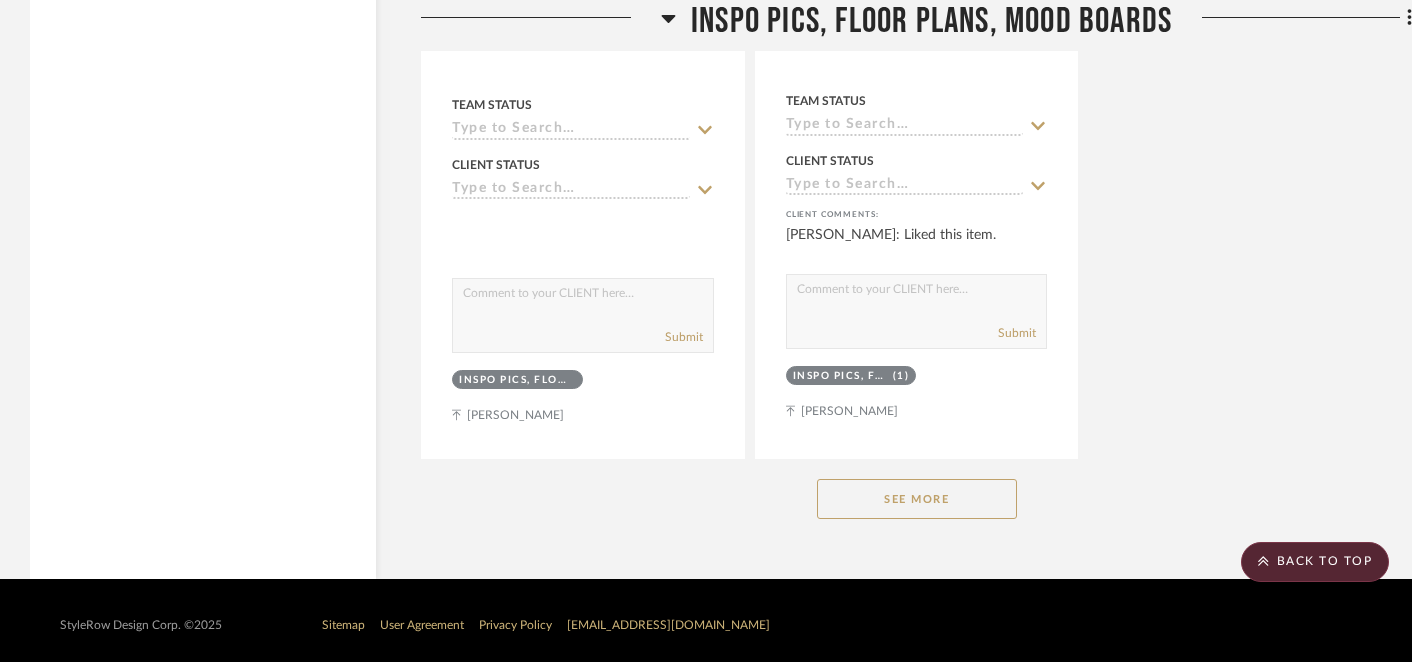 click on "[EMAIL_ADDRESS][DOMAIN_NAME]" 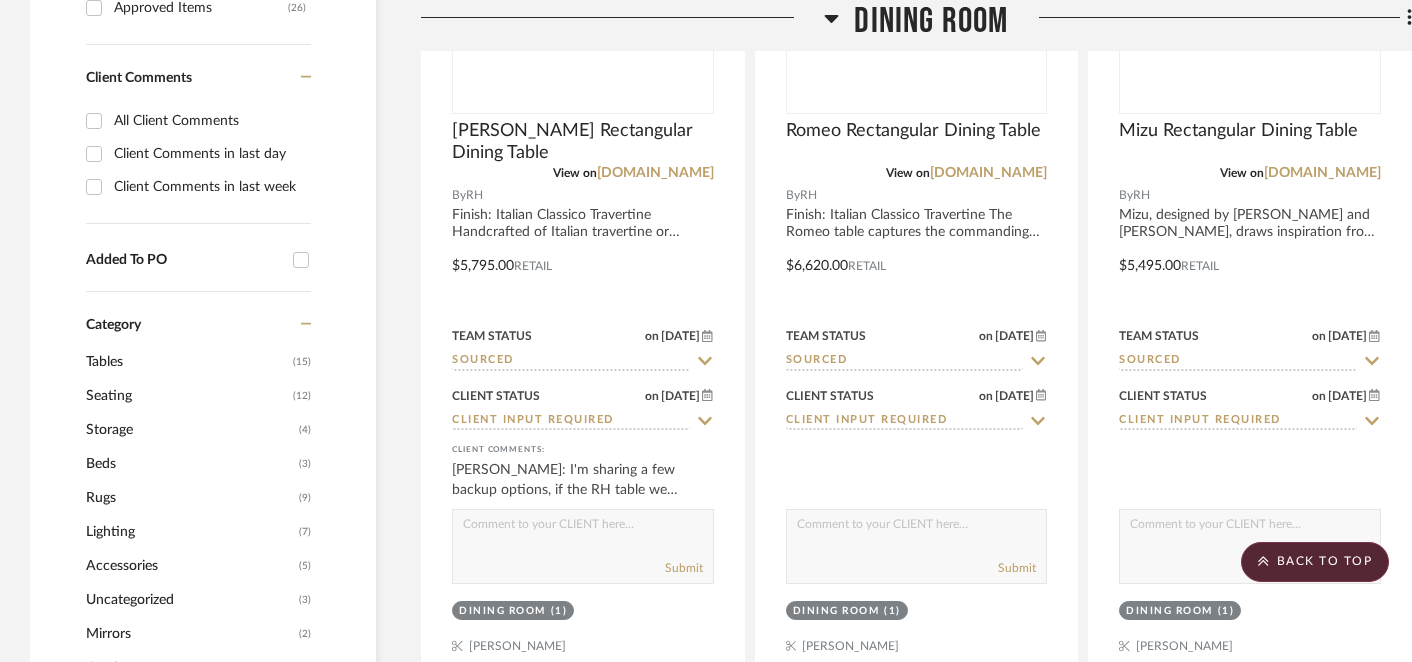 scroll, scrollTop: 1354, scrollLeft: 0, axis: vertical 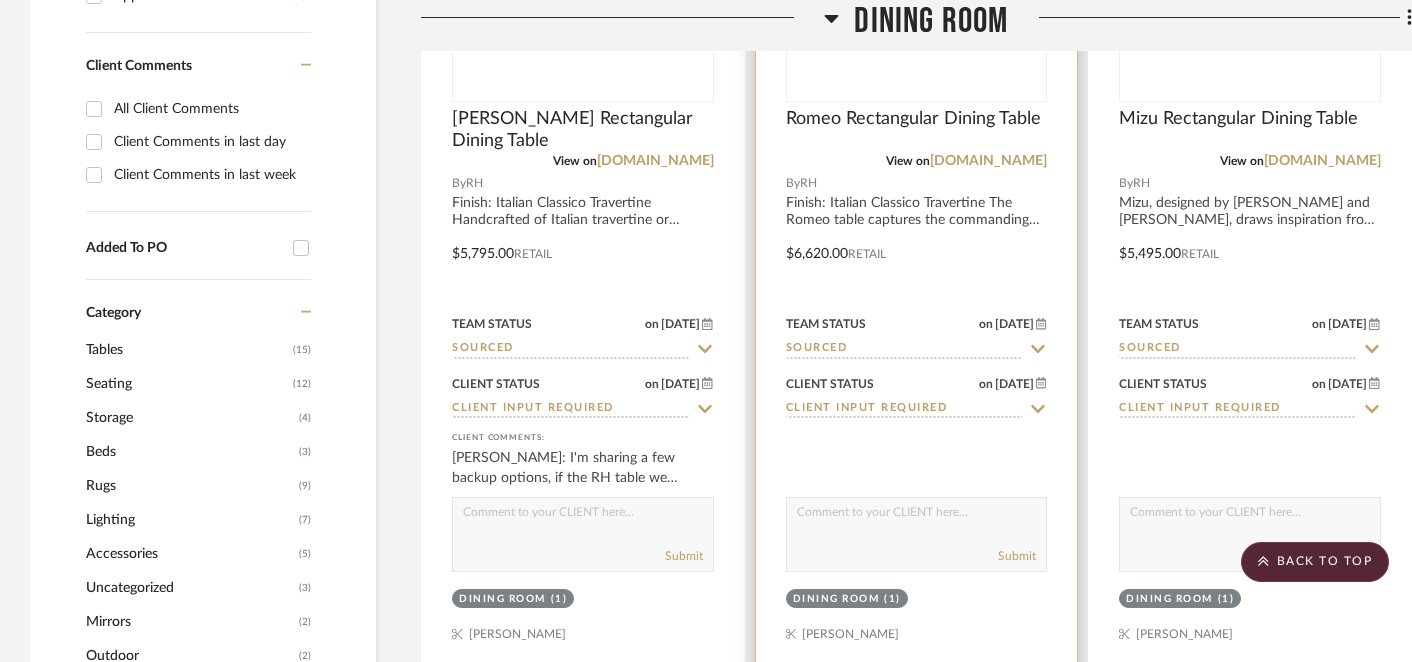 click at bounding box center [917, 517] 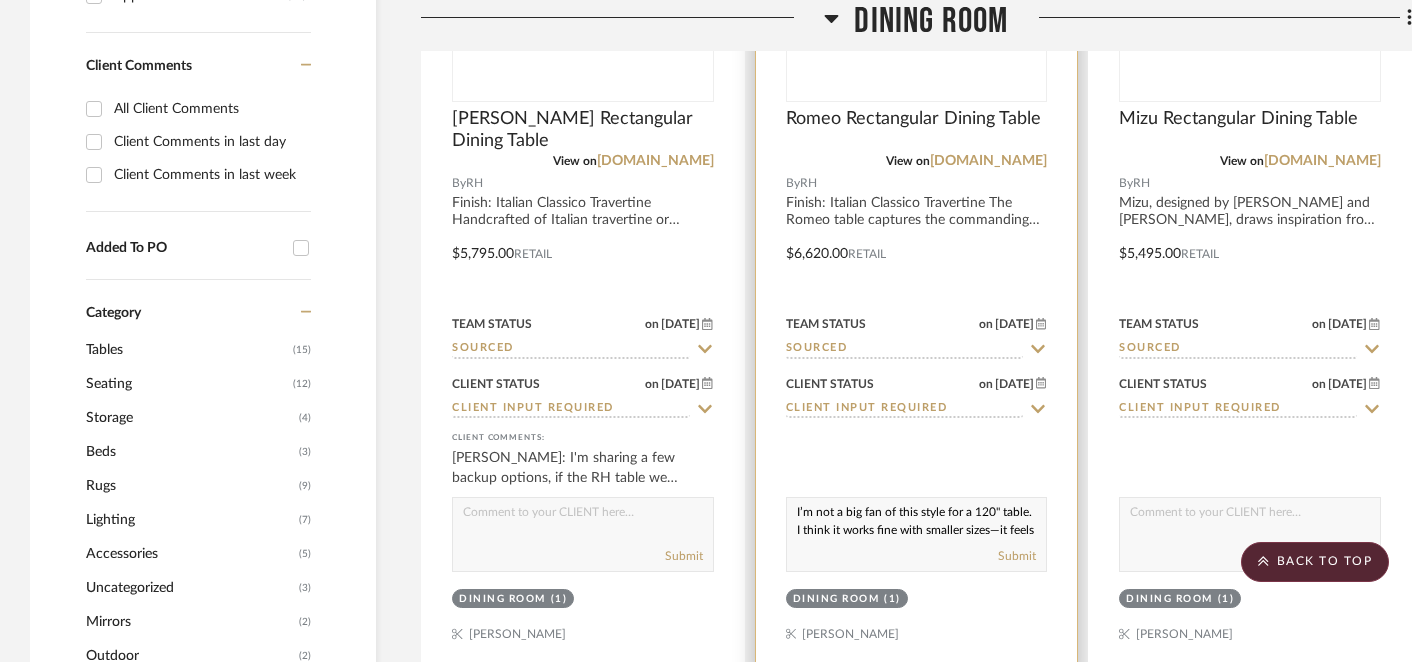 scroll, scrollTop: 19, scrollLeft: 0, axis: vertical 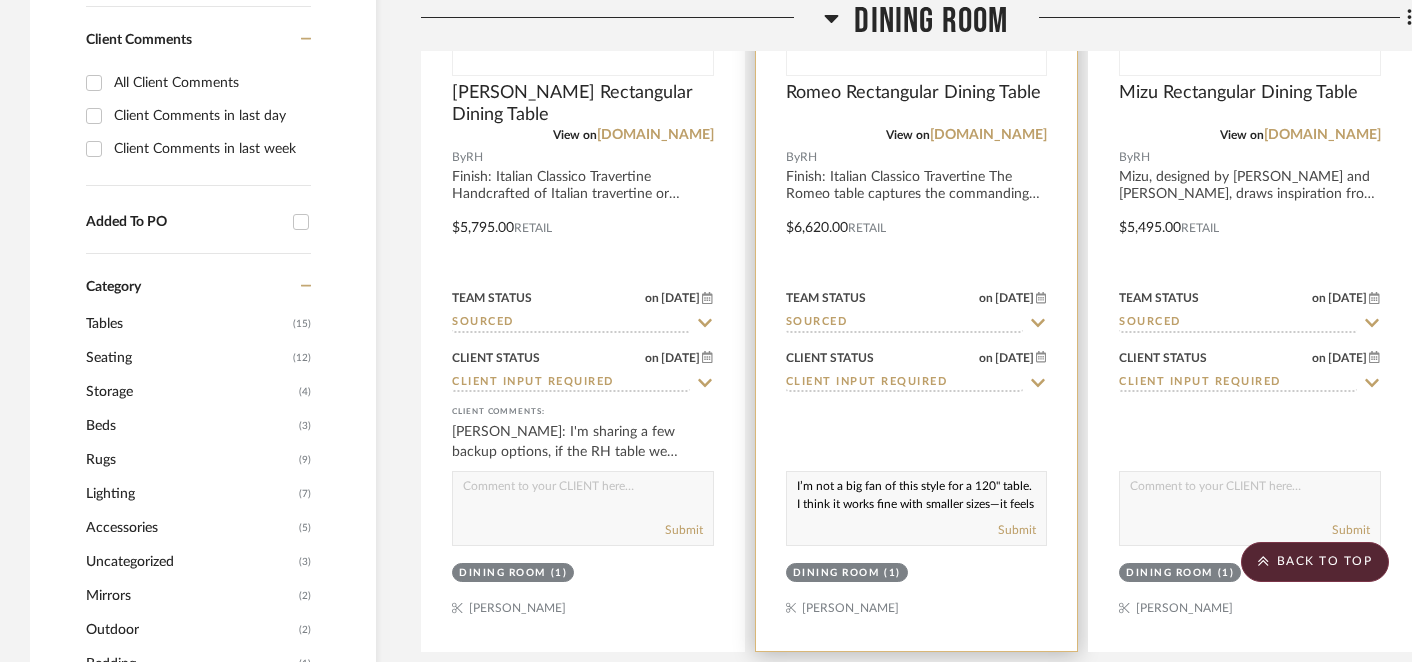 drag, startPoint x: 1021, startPoint y: 500, endPoint x: 772, endPoint y: 457, distance: 252.68558 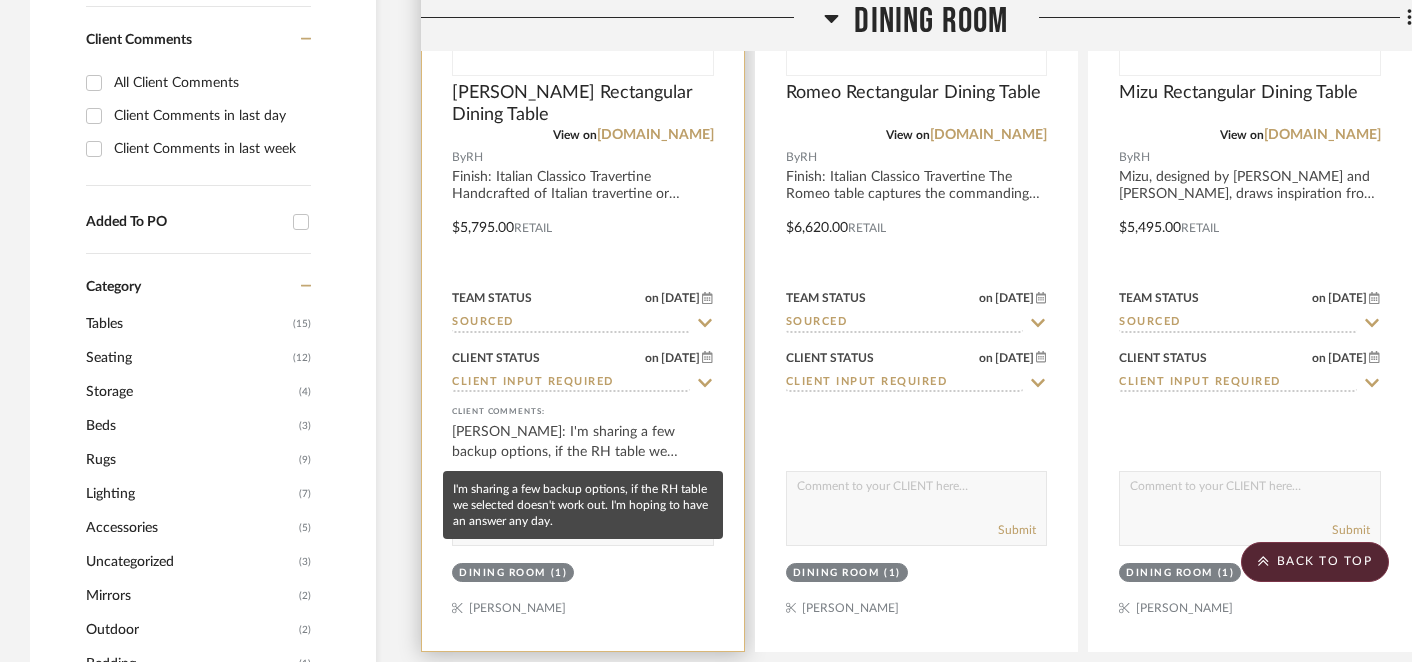 click on "[PERSON_NAME]: I'm sharing a few backup options, if the RH table we selected doesn't work out. I'm hoping to have an answer any day." at bounding box center [583, 442] 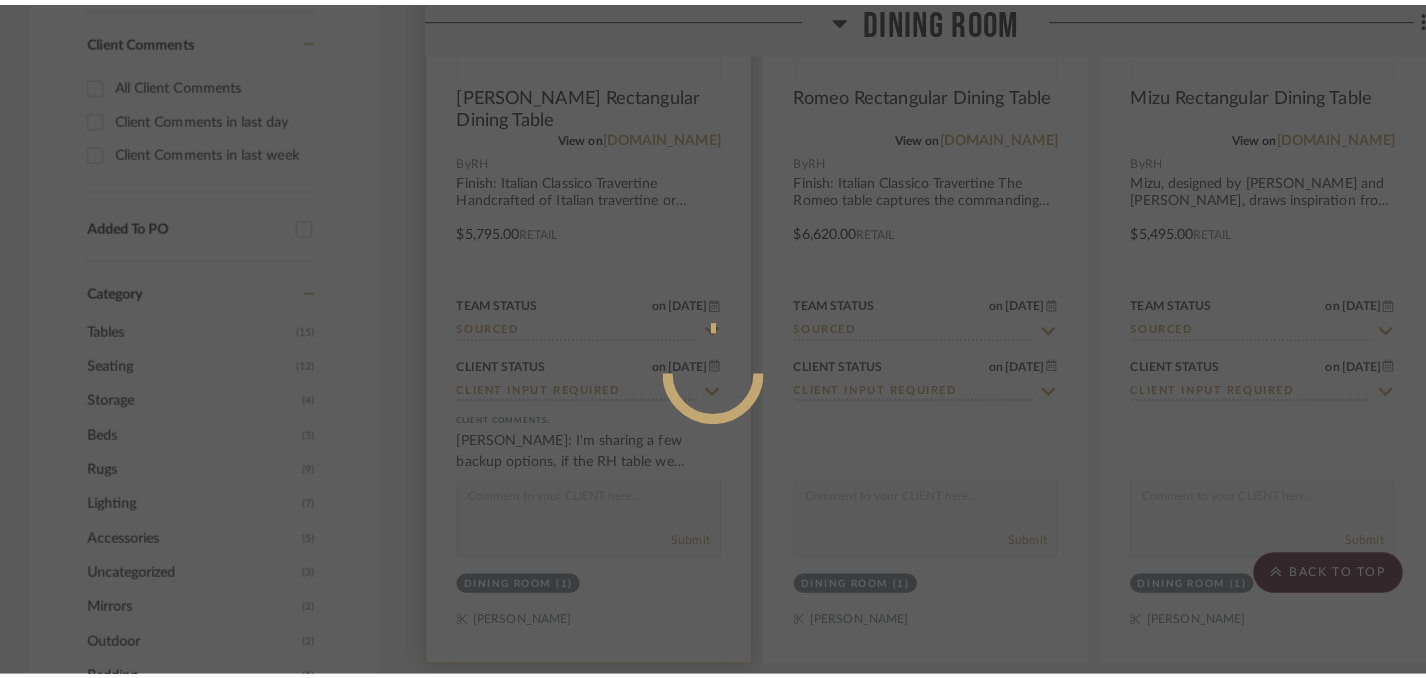 scroll, scrollTop: 0, scrollLeft: 0, axis: both 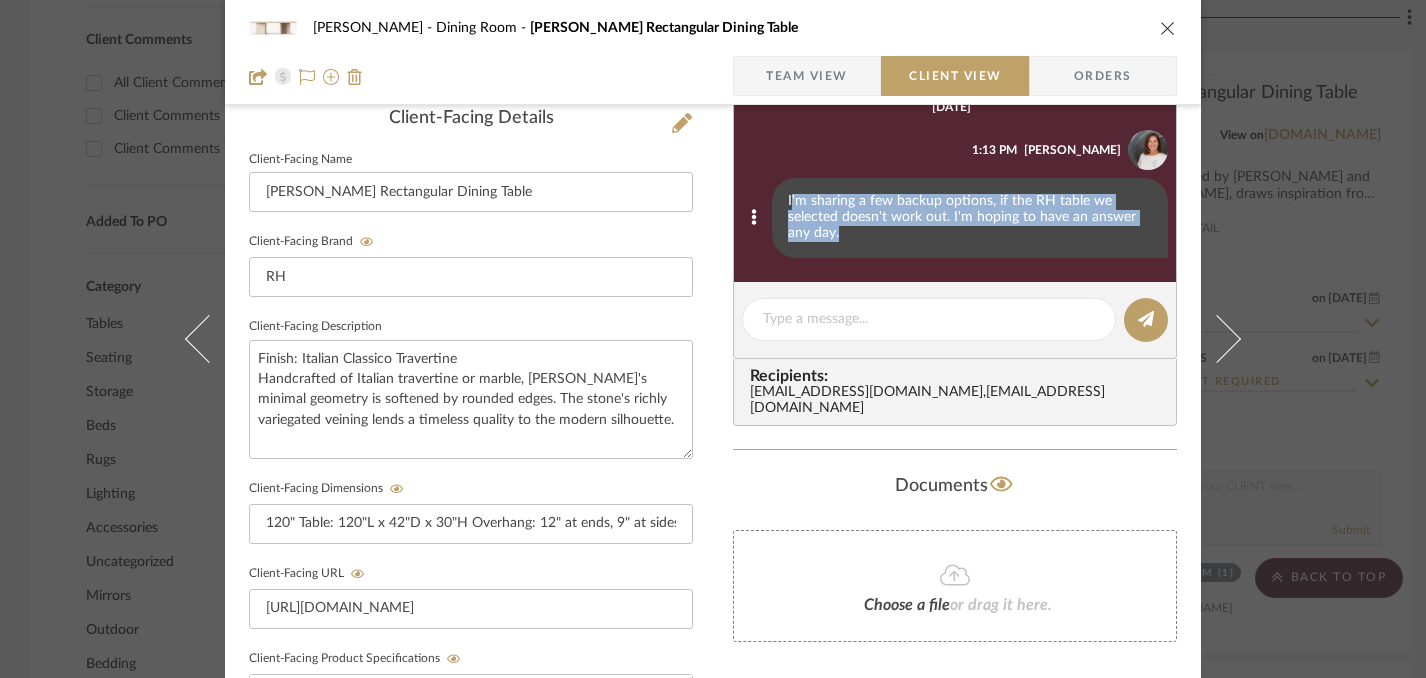 drag, startPoint x: 783, startPoint y: 199, endPoint x: 851, endPoint y: 242, distance: 80.454956 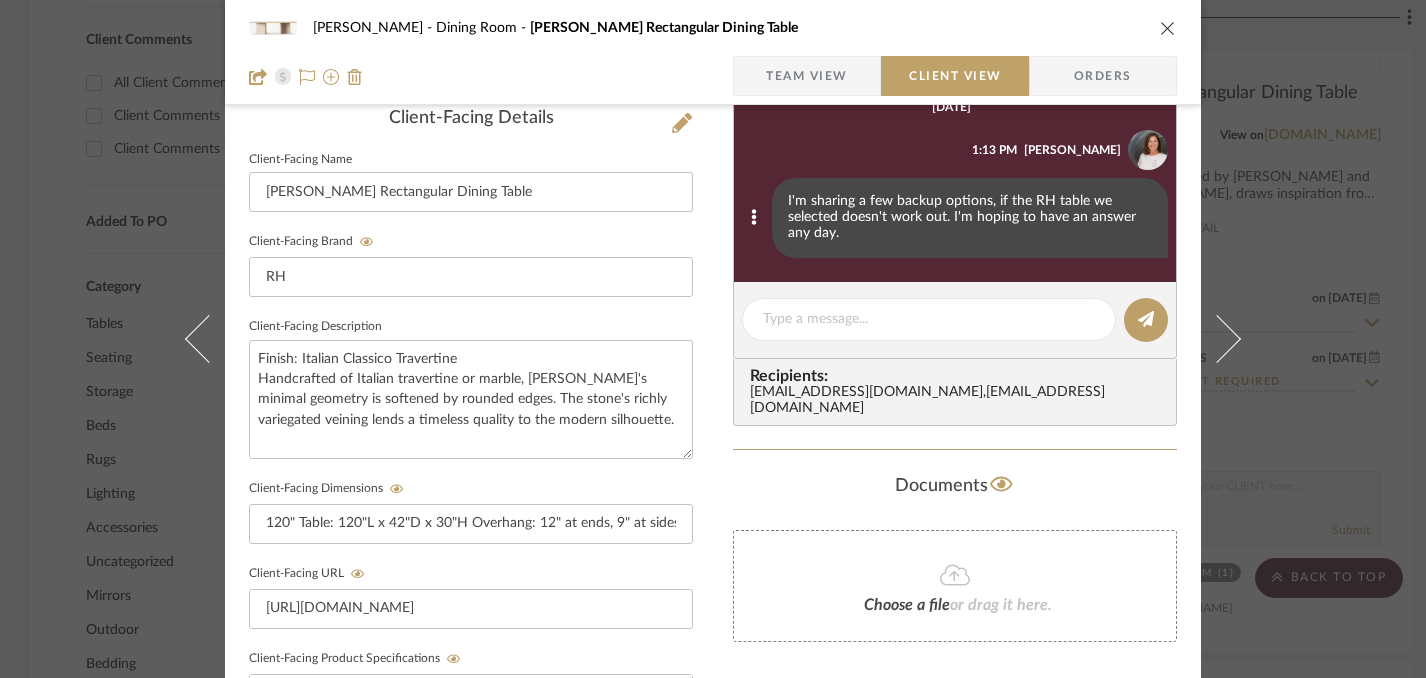 click on "I'm sharing a few backup options, if the RH table we selected doesn't work out. I'm hoping to have an answer any day." at bounding box center (970, 218) 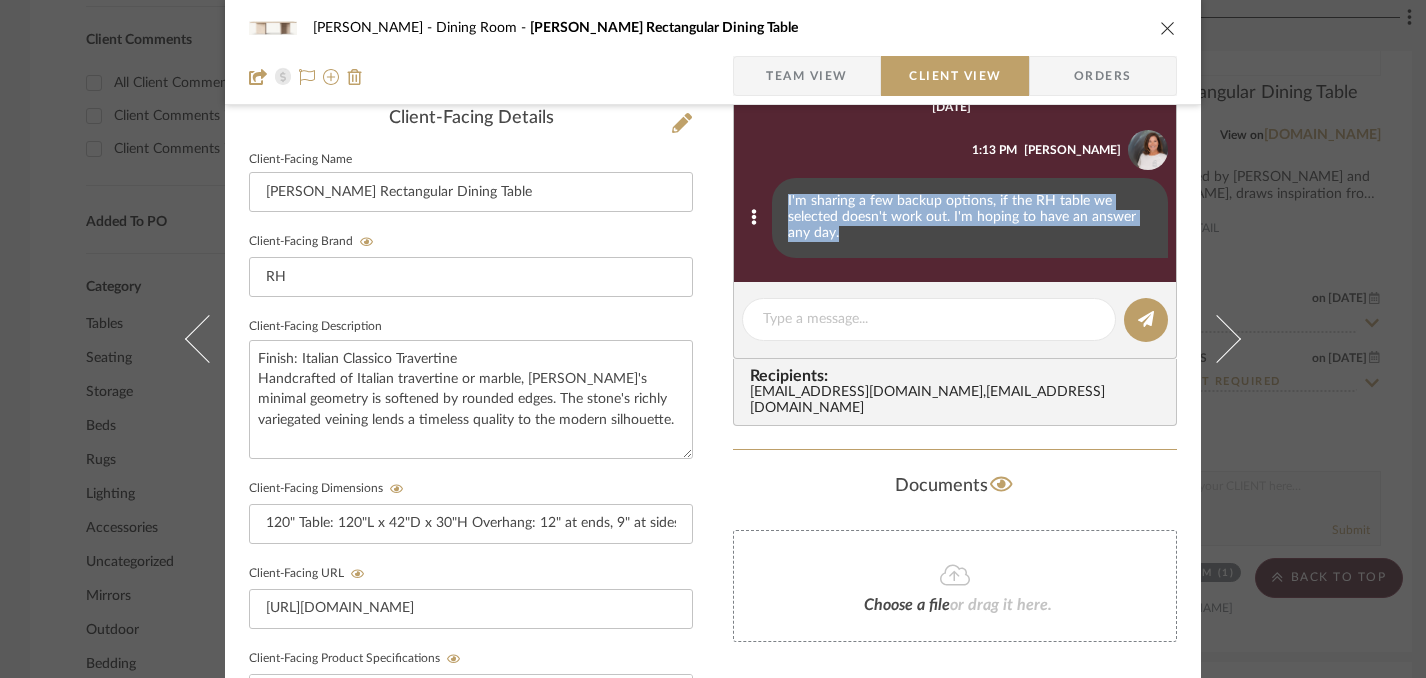 drag, startPoint x: 780, startPoint y: 205, endPoint x: 863, endPoint y: 249, distance: 93.941475 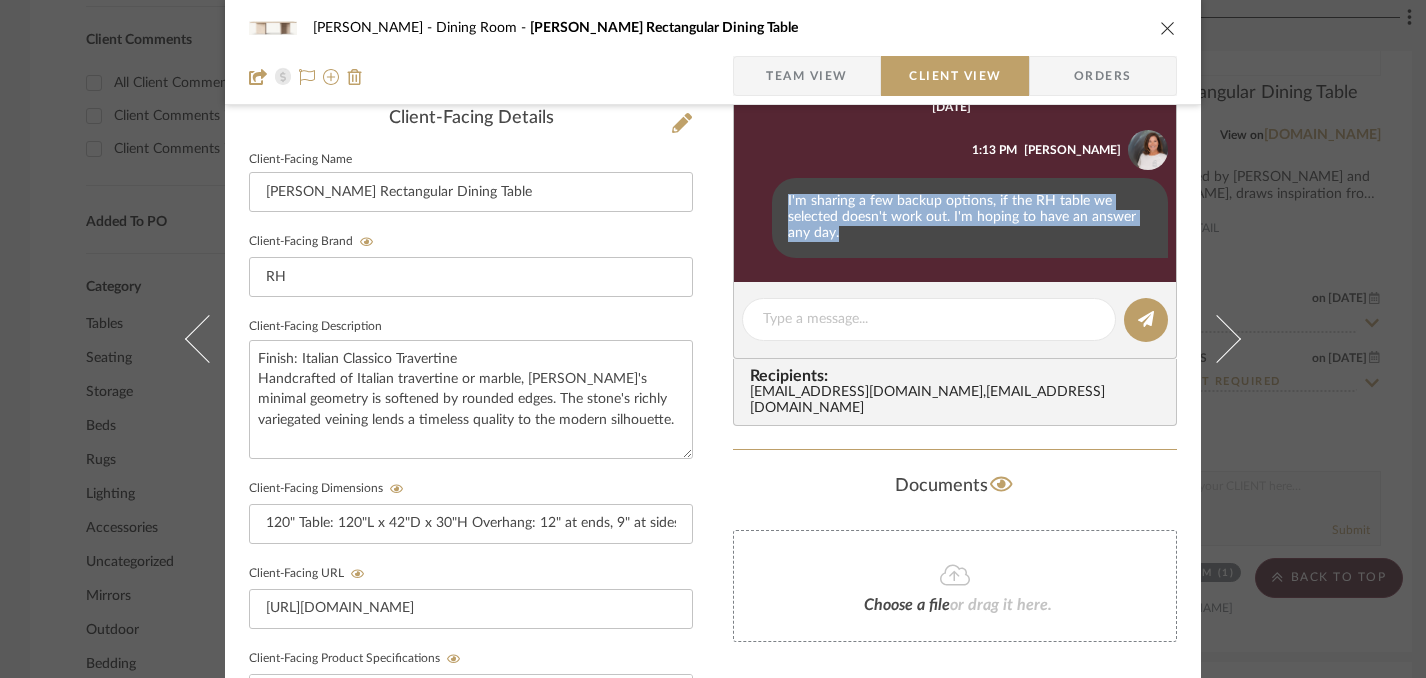 click at bounding box center (1168, 28) 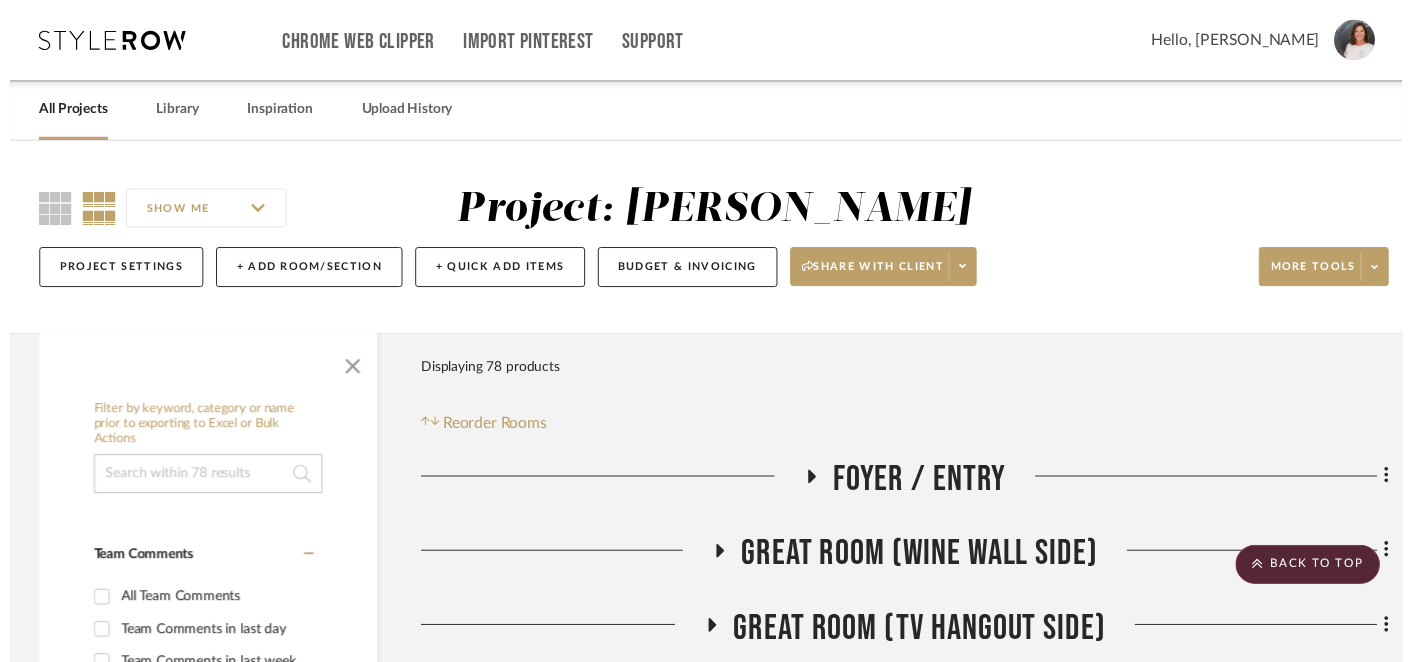 scroll, scrollTop: 1380, scrollLeft: 0, axis: vertical 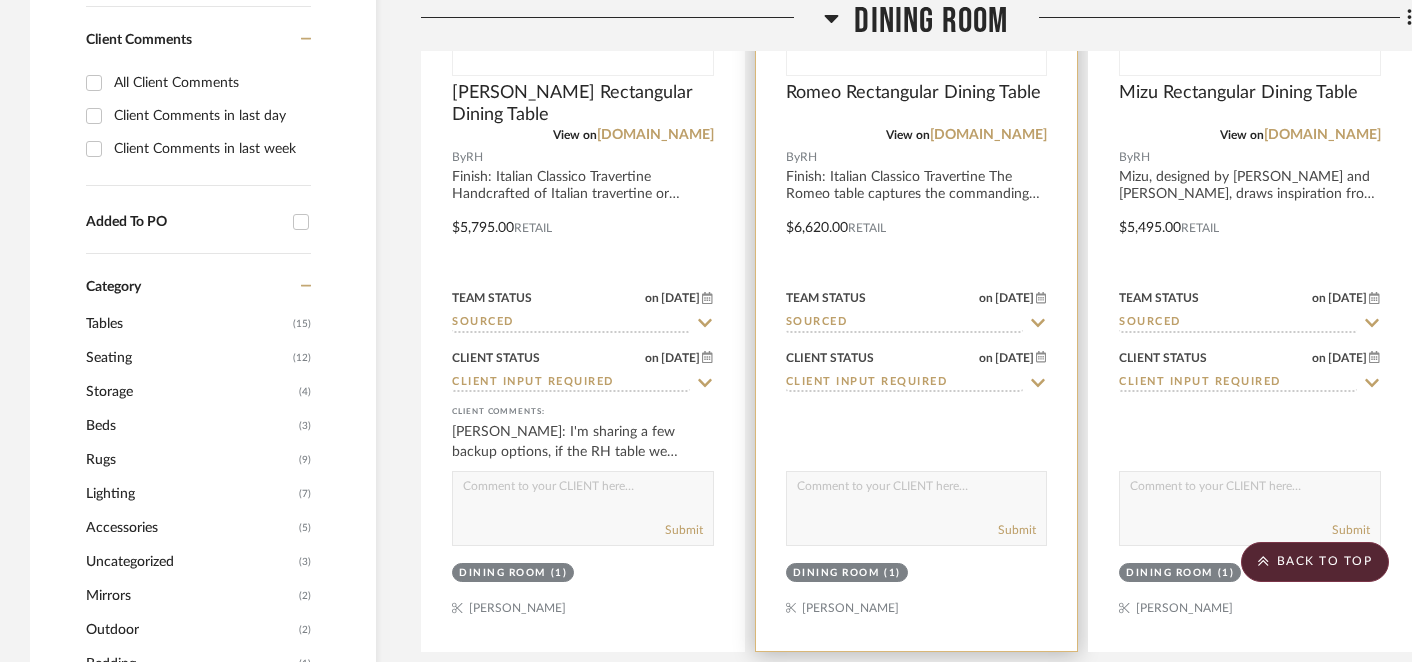 click at bounding box center (917, 491) 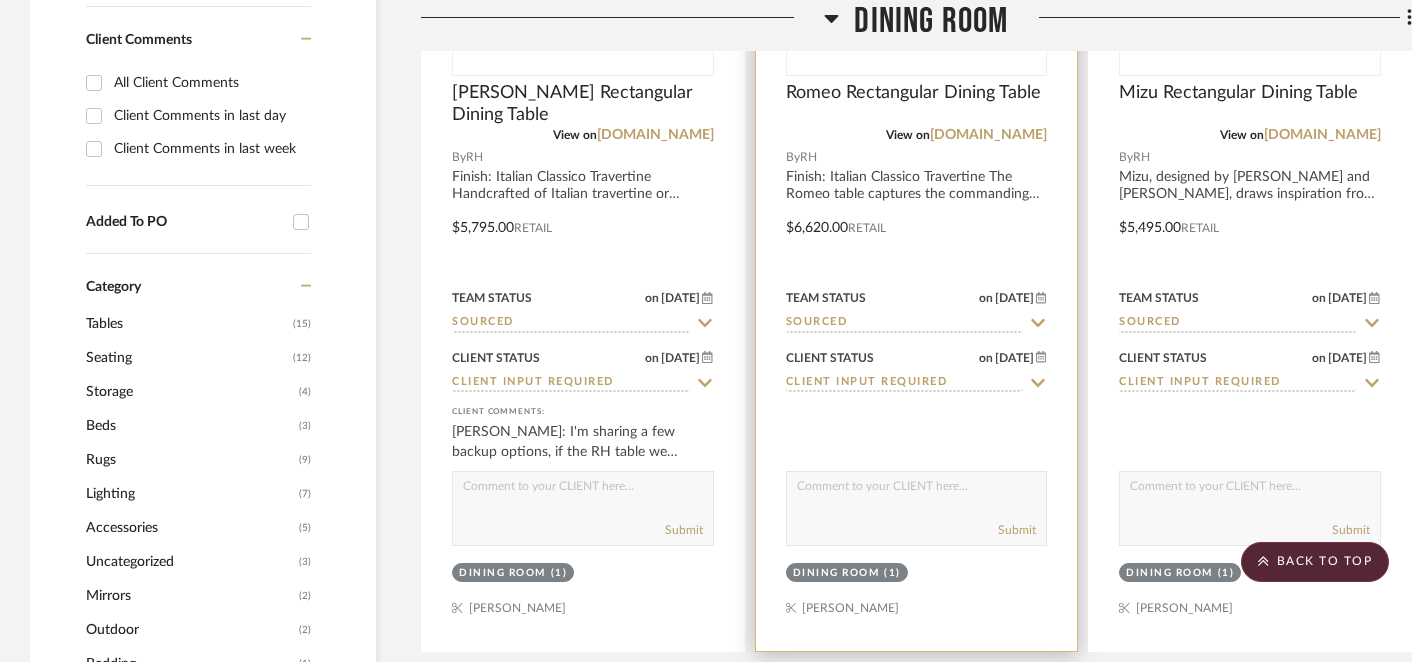 paste on "I'm sharing a few backup options, if the RH table we selected doesn't work out. I'm hoping to have an answer any day." 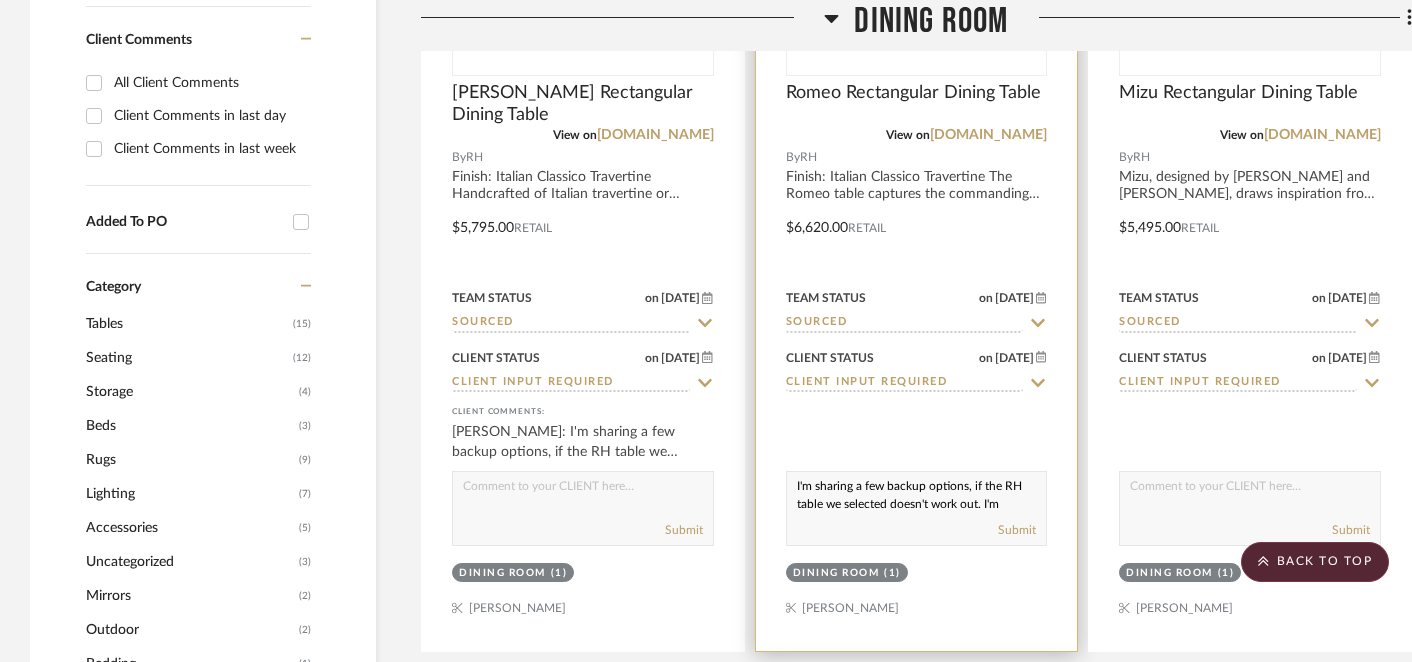 scroll, scrollTop: 19, scrollLeft: 0, axis: vertical 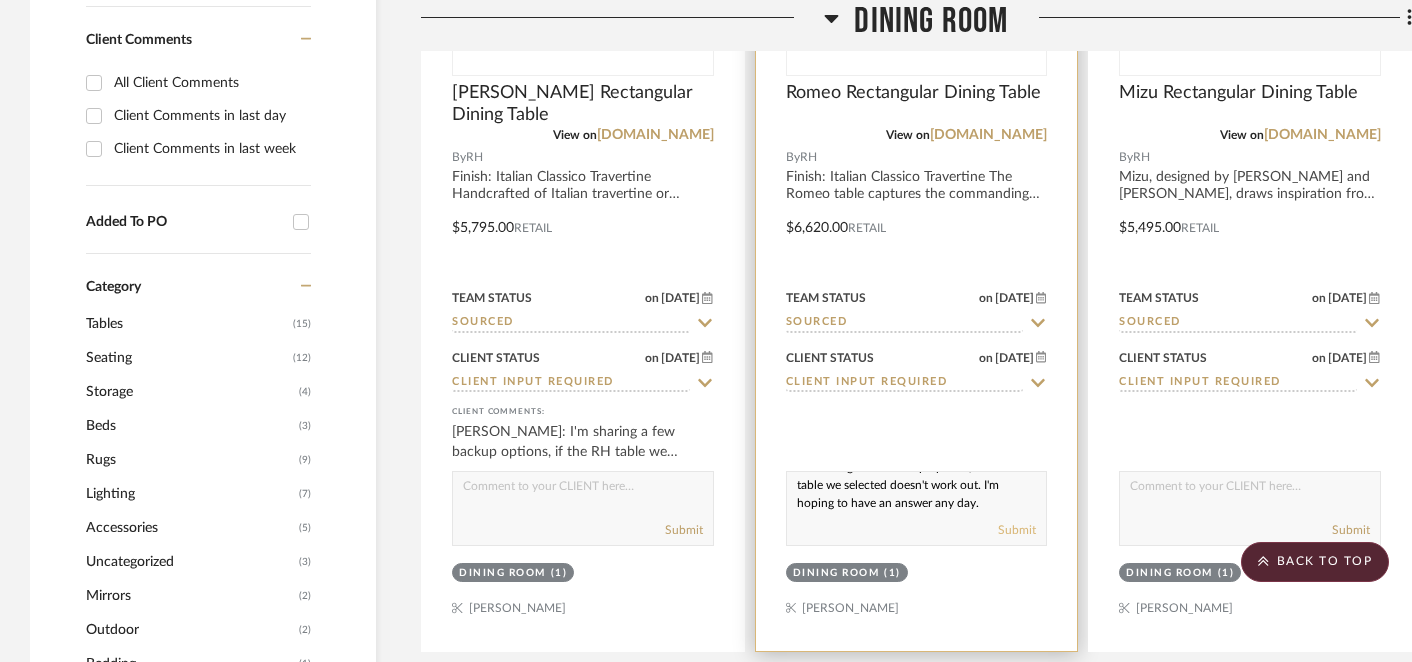 type on "I'm sharing a few backup options, if the RH table we selected doesn't work out. I'm hoping to have an answer any day." 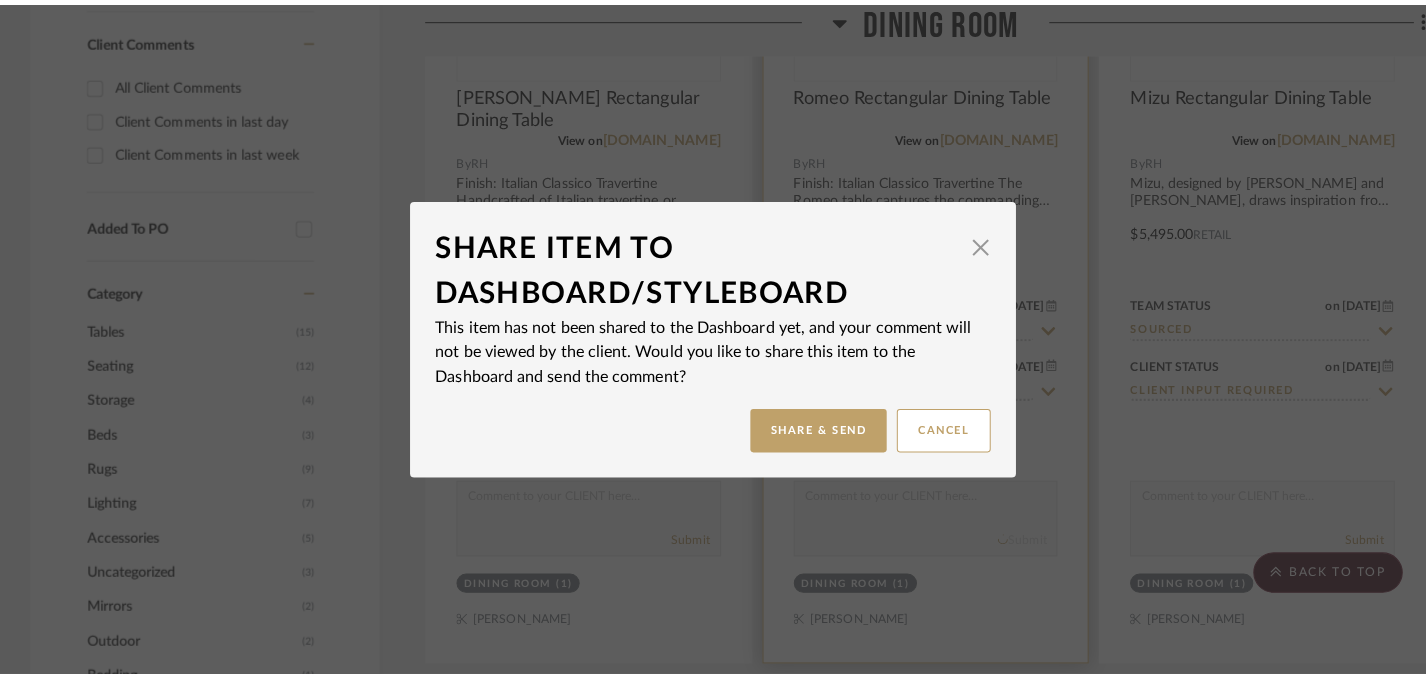 scroll, scrollTop: 0, scrollLeft: 0, axis: both 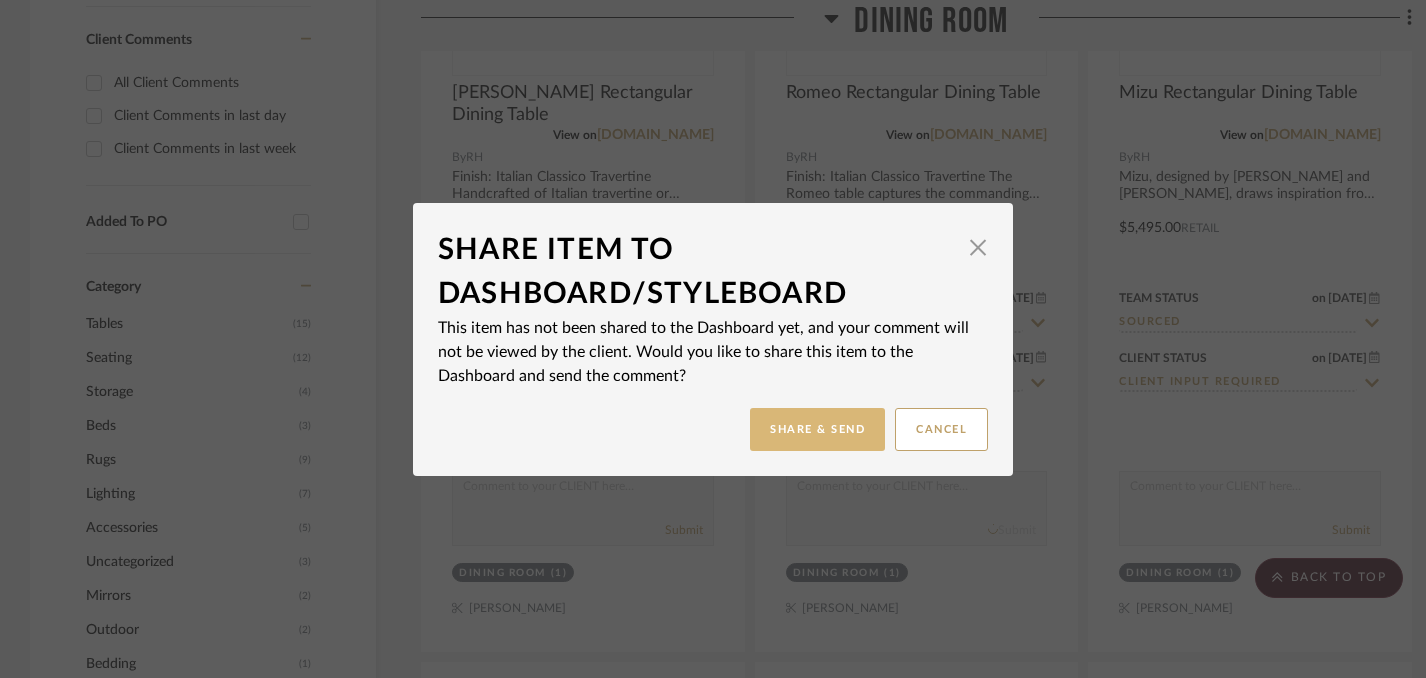 click on "Share & Send" at bounding box center (817, 429) 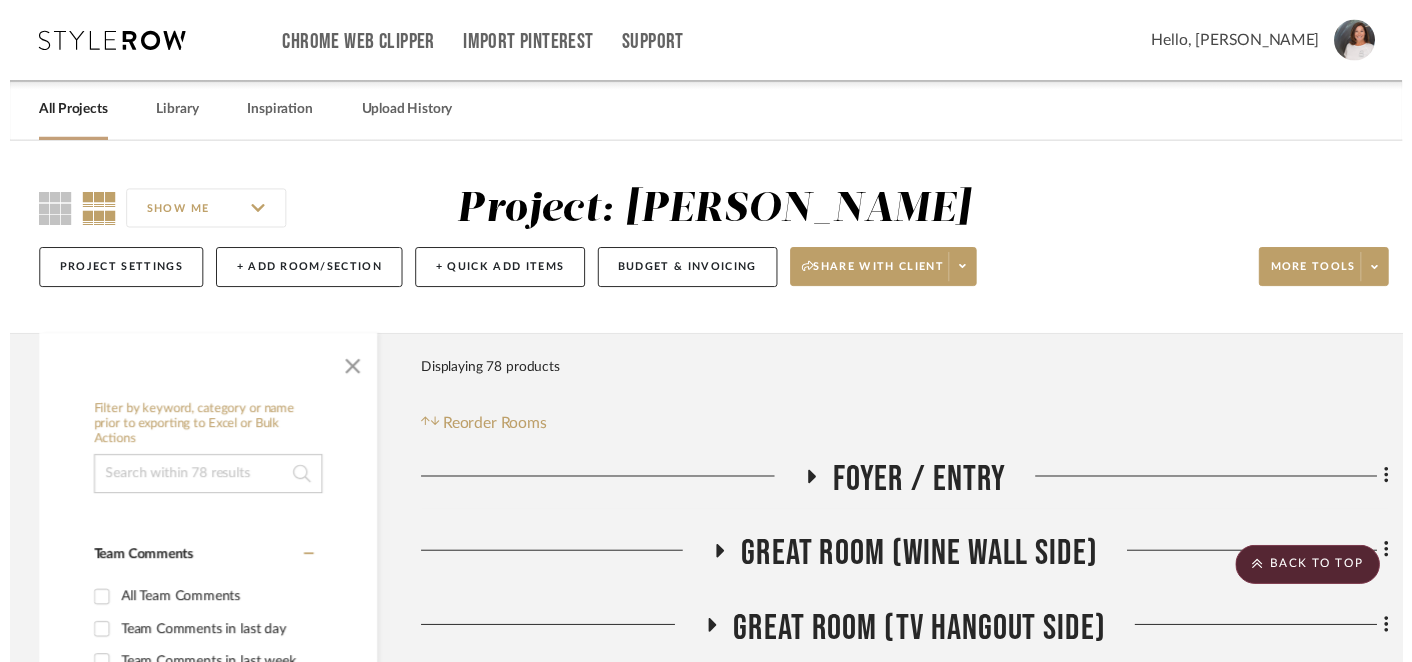 scroll, scrollTop: 1380, scrollLeft: 0, axis: vertical 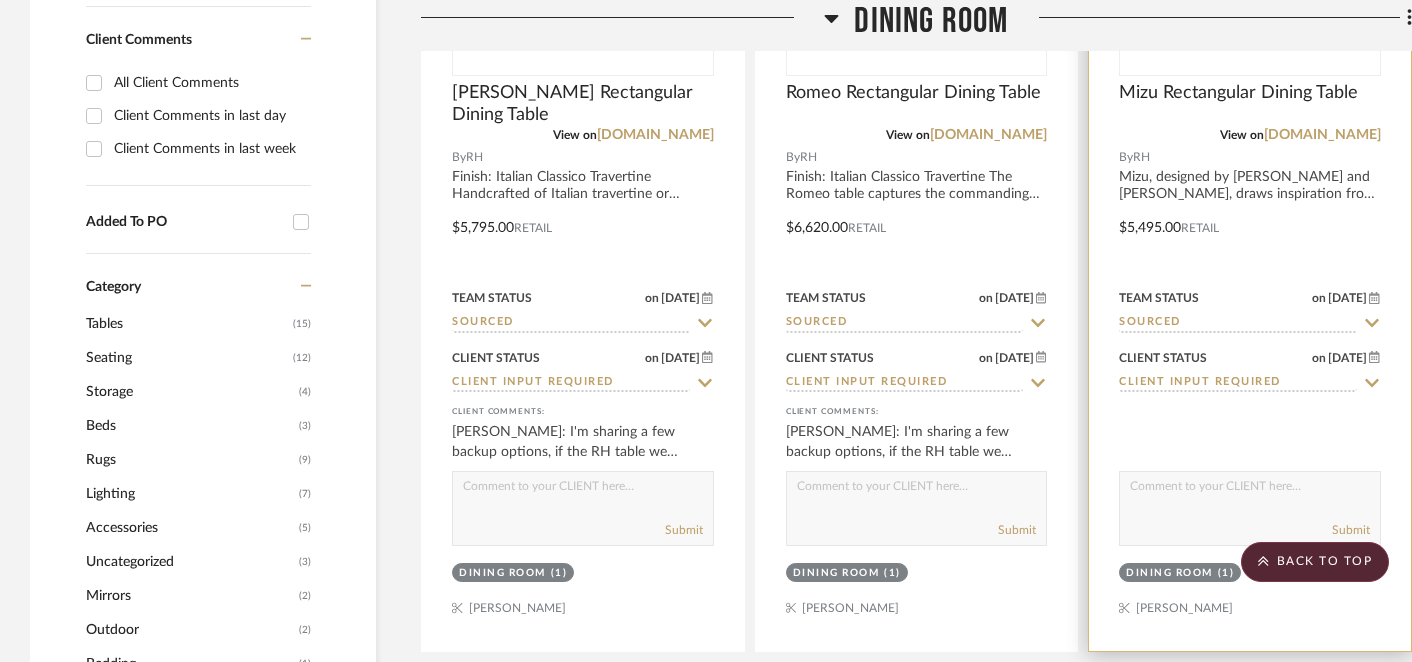 click at bounding box center (1250, 491) 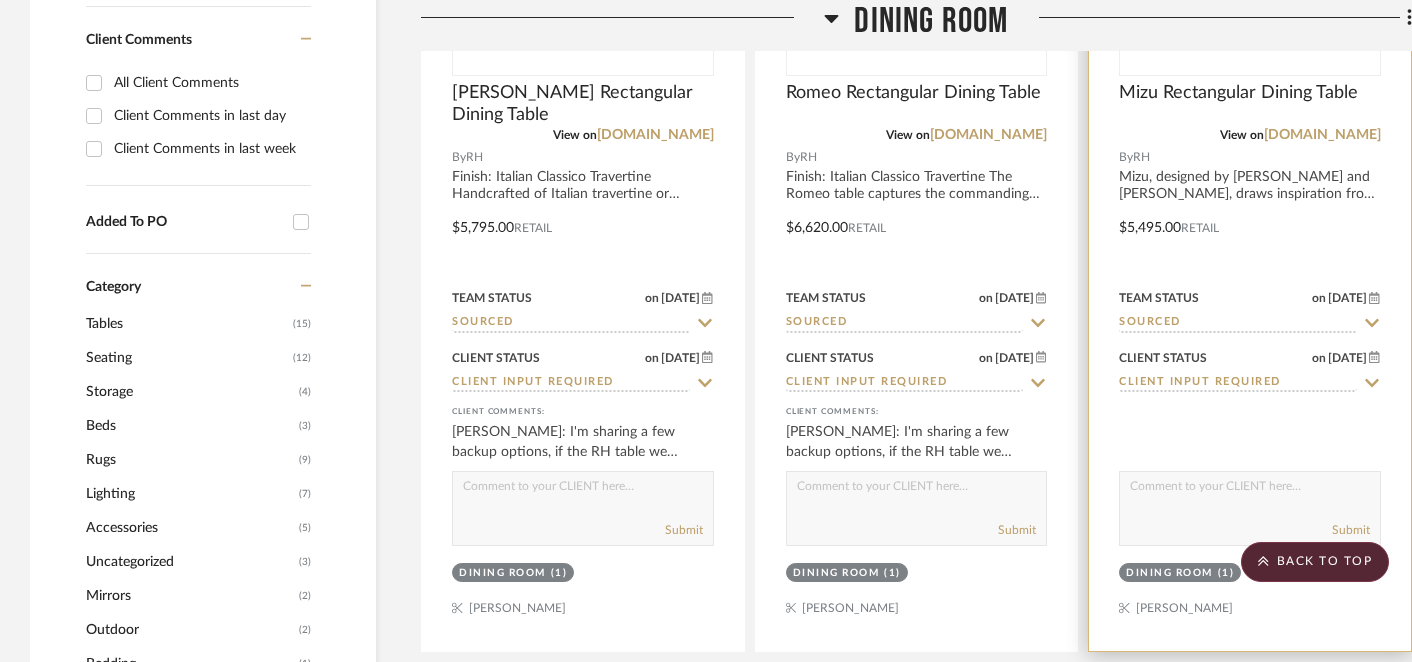 paste on "I'm sharing a few backup options, if the RH table we selected doesn't work out. I'm hoping to have an answer any day." 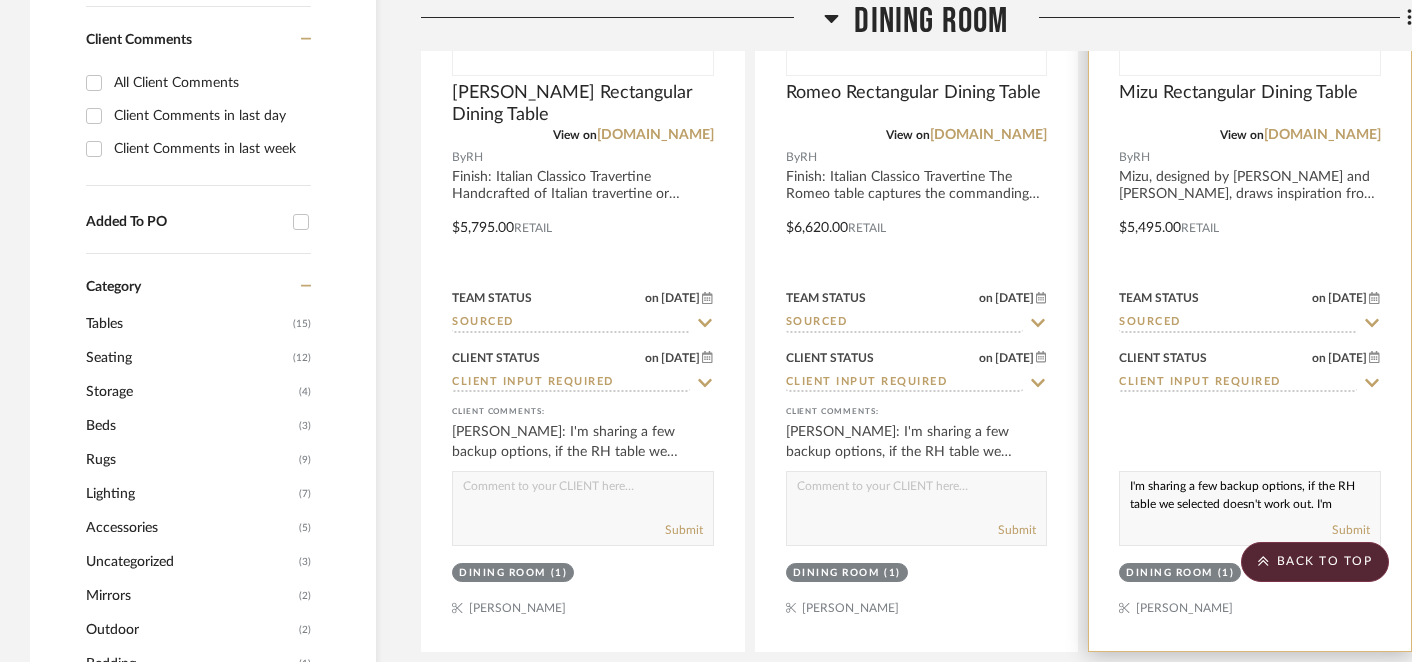 scroll, scrollTop: 19, scrollLeft: 0, axis: vertical 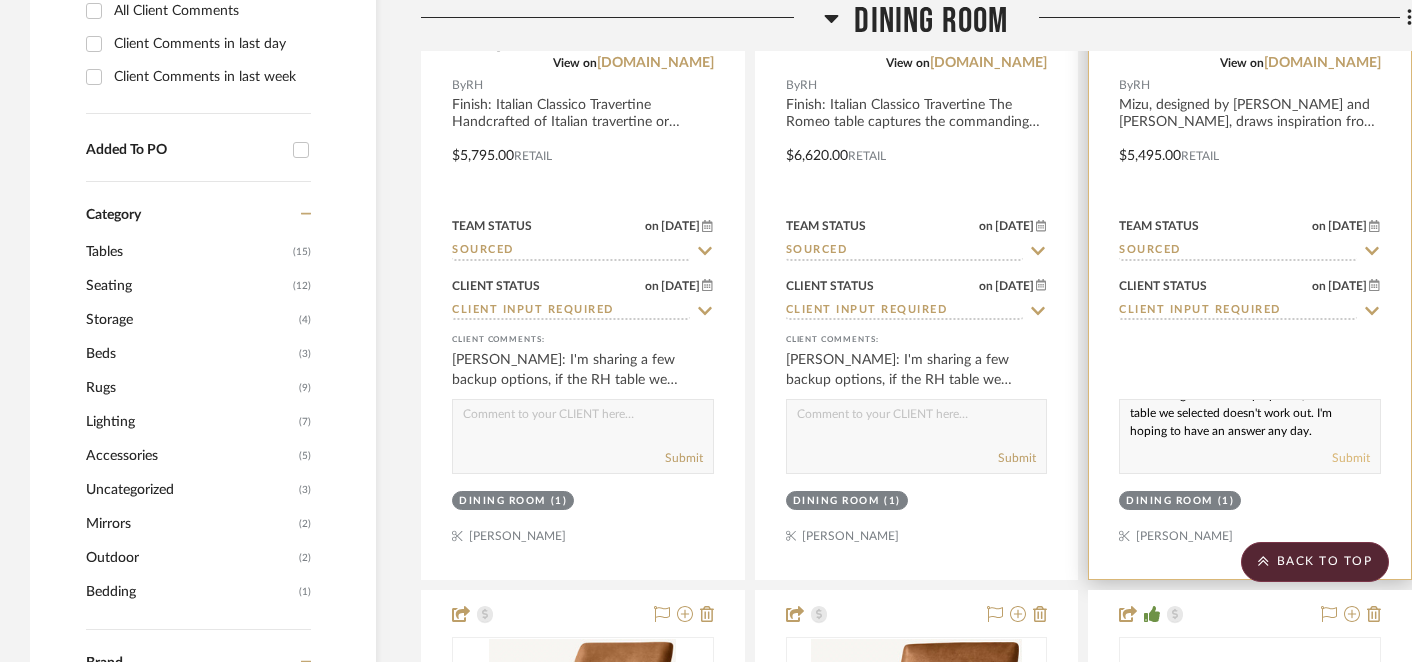 type on "I'm sharing a few backup options, if the RH table we selected doesn't work out. I'm hoping to have an answer any day." 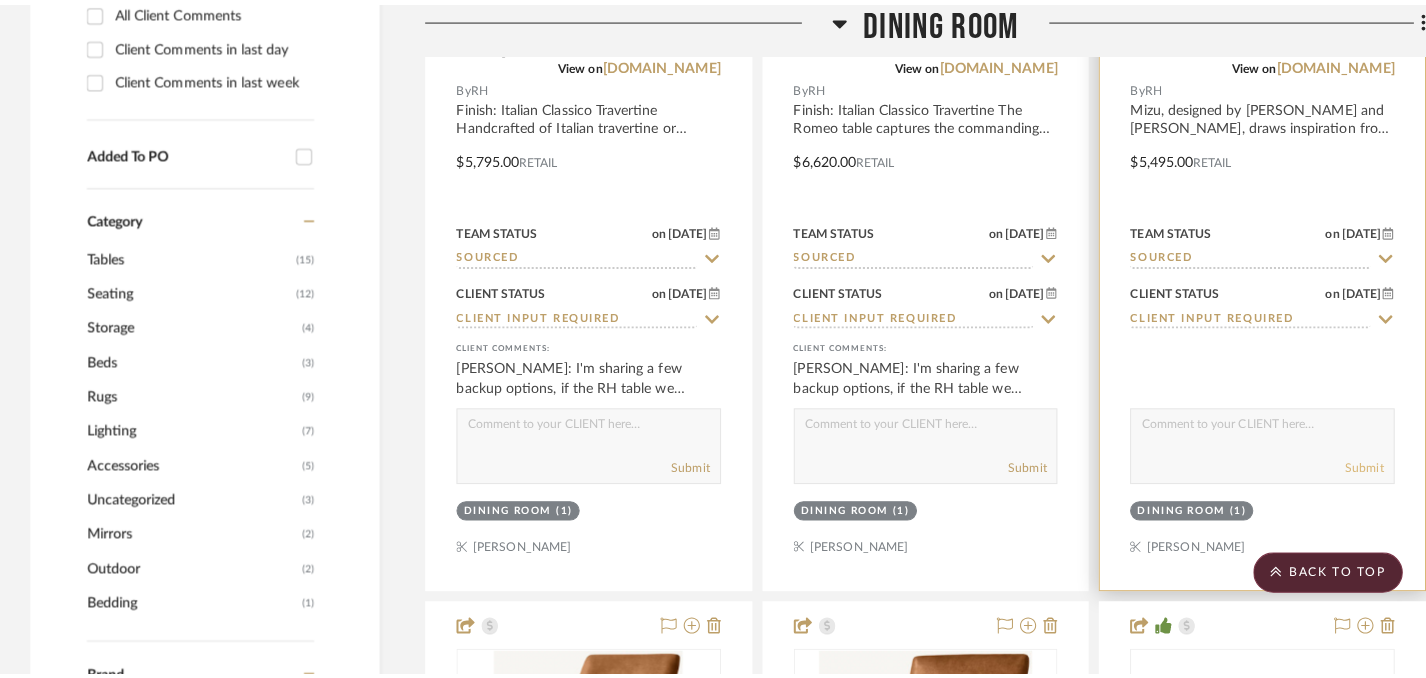 scroll, scrollTop: 0, scrollLeft: 0, axis: both 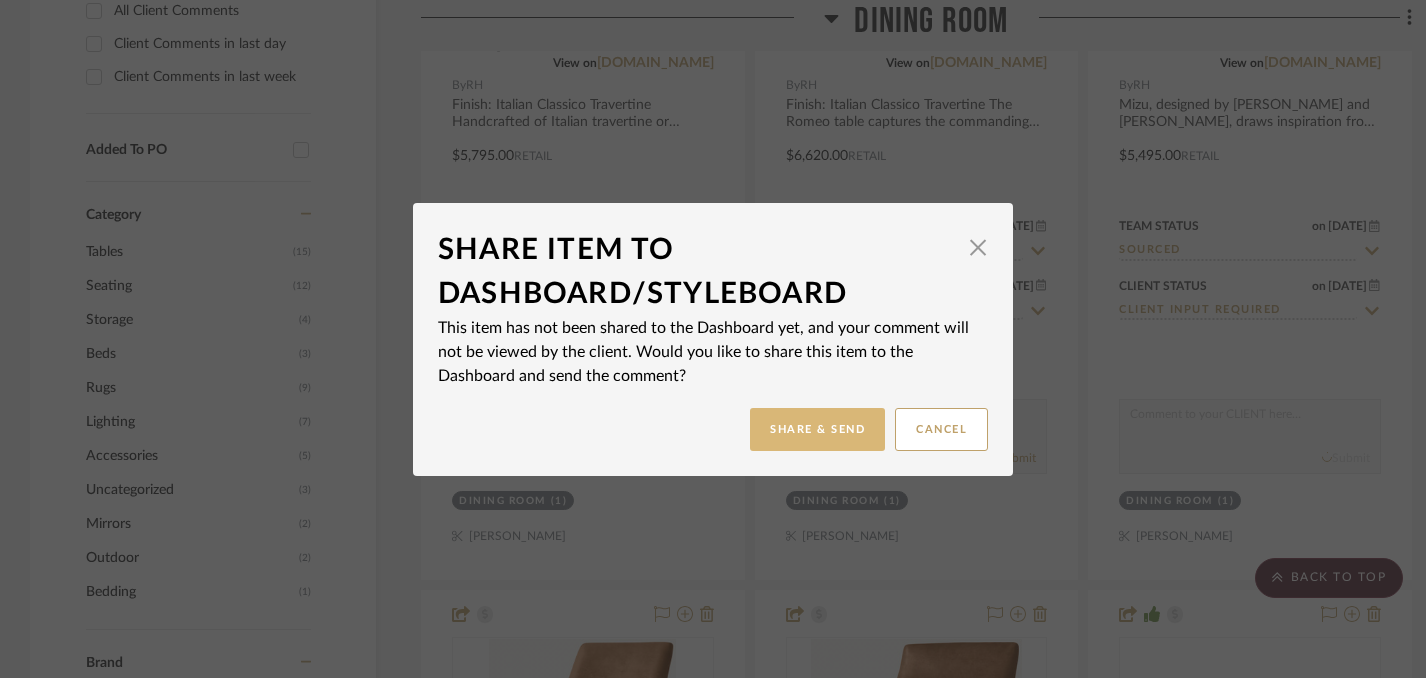 click on "Share & Send" at bounding box center (817, 429) 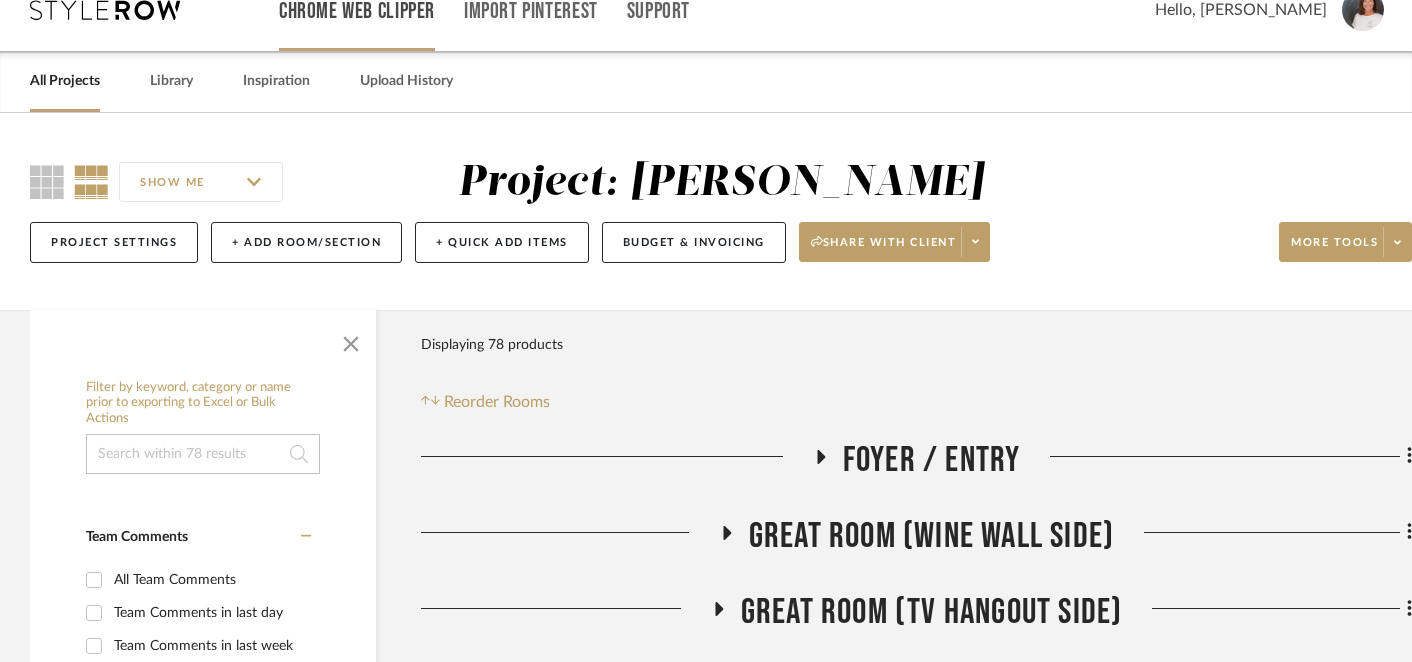 scroll, scrollTop: 0, scrollLeft: 0, axis: both 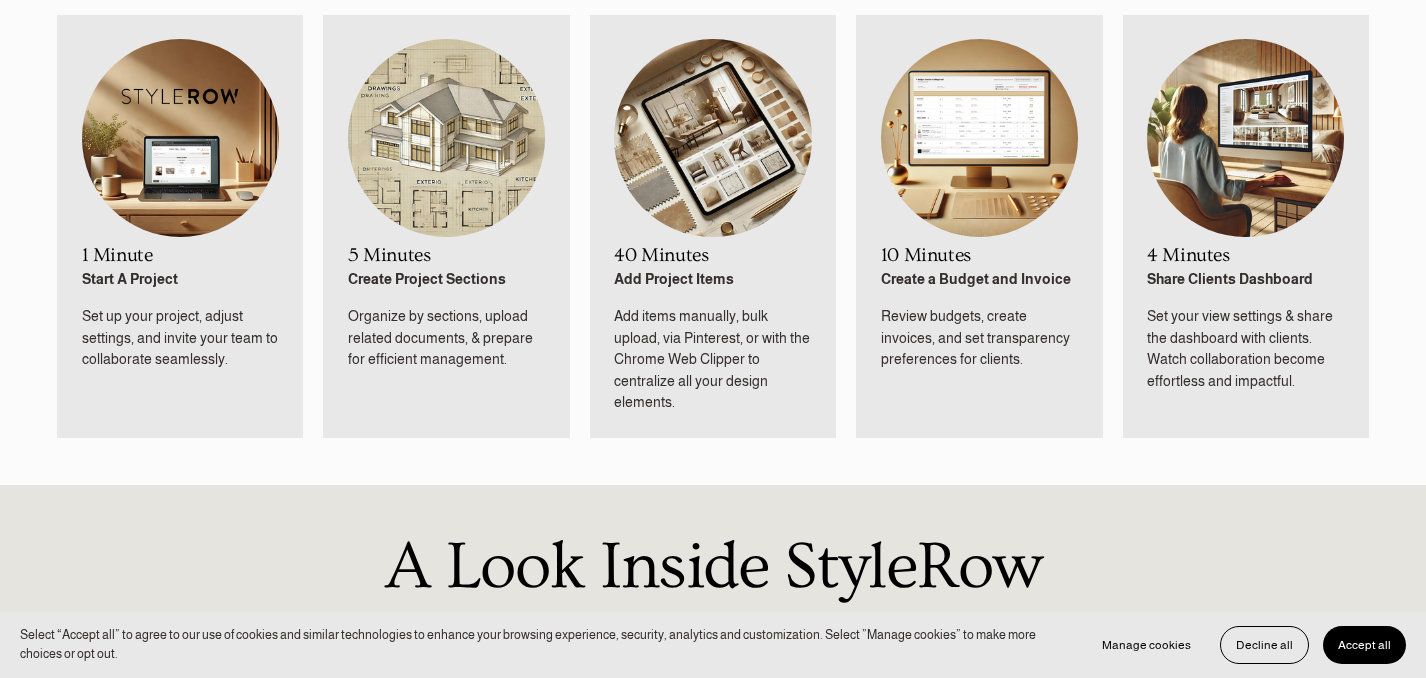 click on "Add Project Items Add items manually, bulk upload, via Pinterest, or with the Chrome Web Clipper to centralize all your design elements." 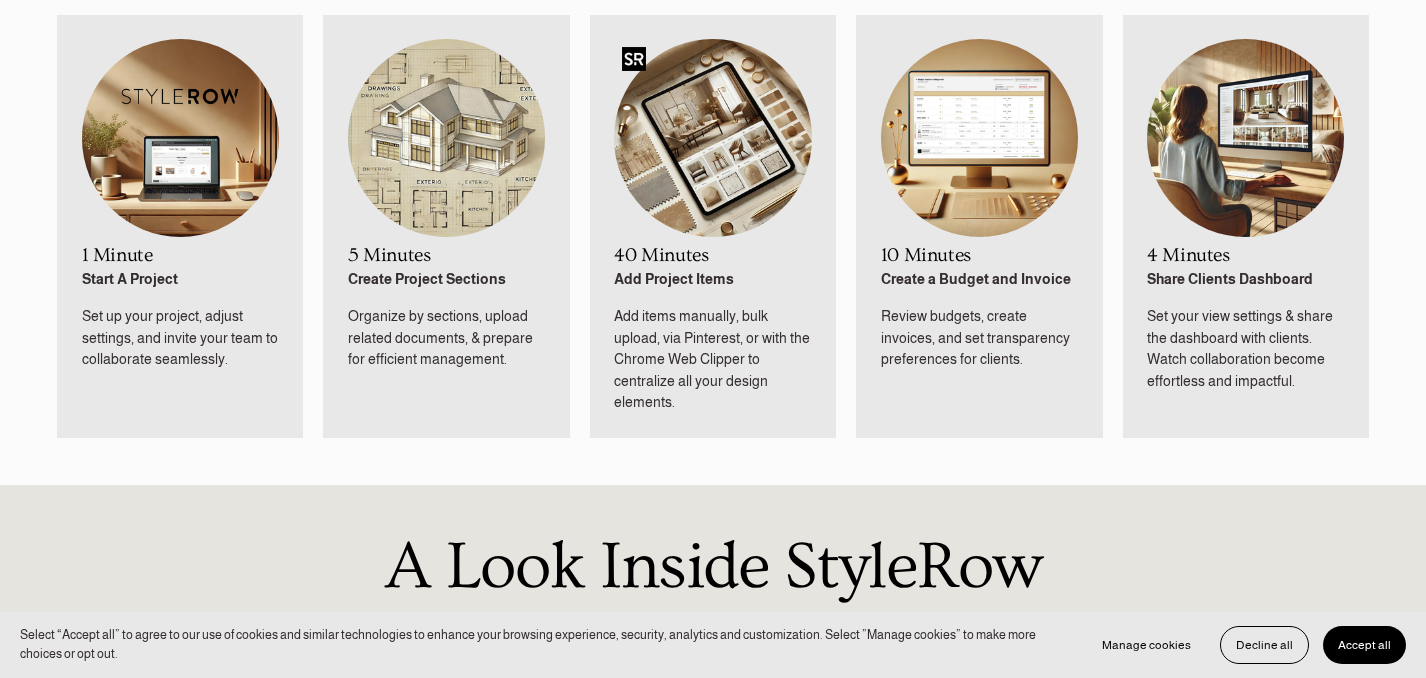 click 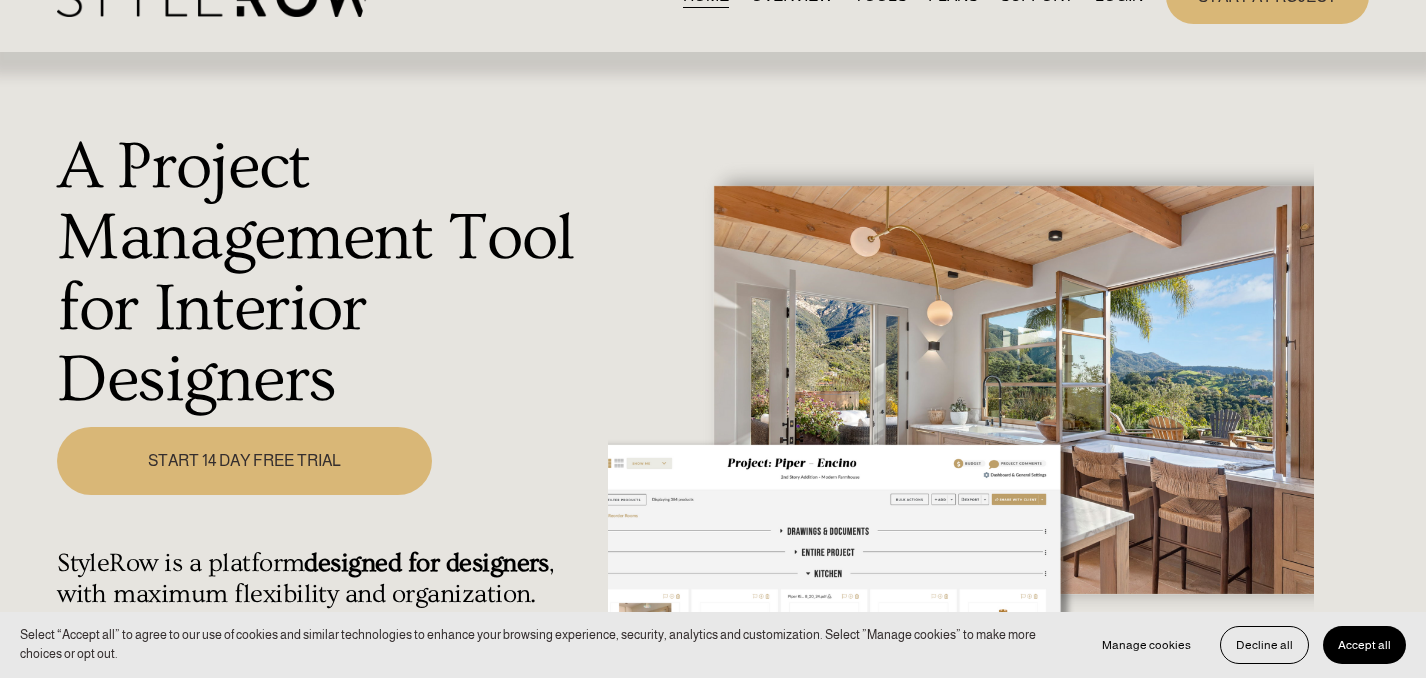 scroll, scrollTop: 0, scrollLeft: 0, axis: both 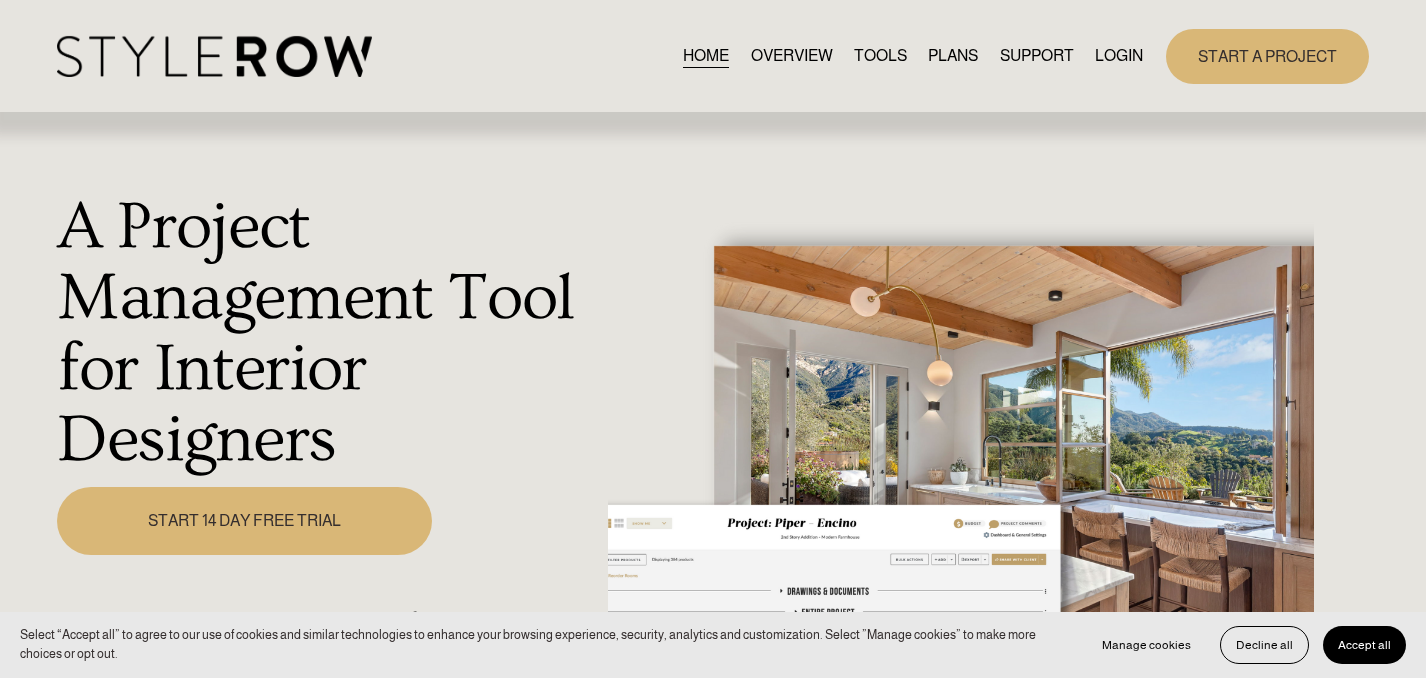 click on "QUESTIONS
FEATURED STYLEBOARD
RESOURCE CENTER
HOW - TO HUB
CONTACT US" at bounding box center (0, 0) 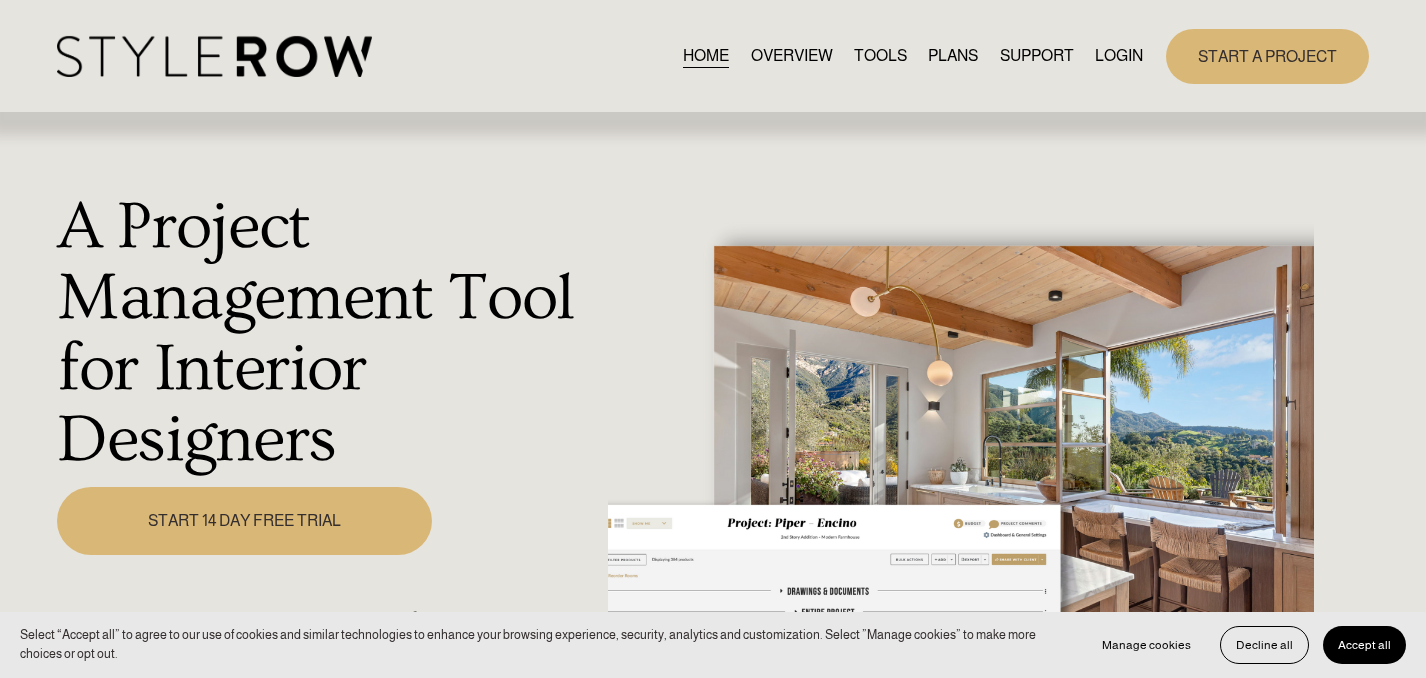click on "QUESTIONS" at bounding box center [0, 0] 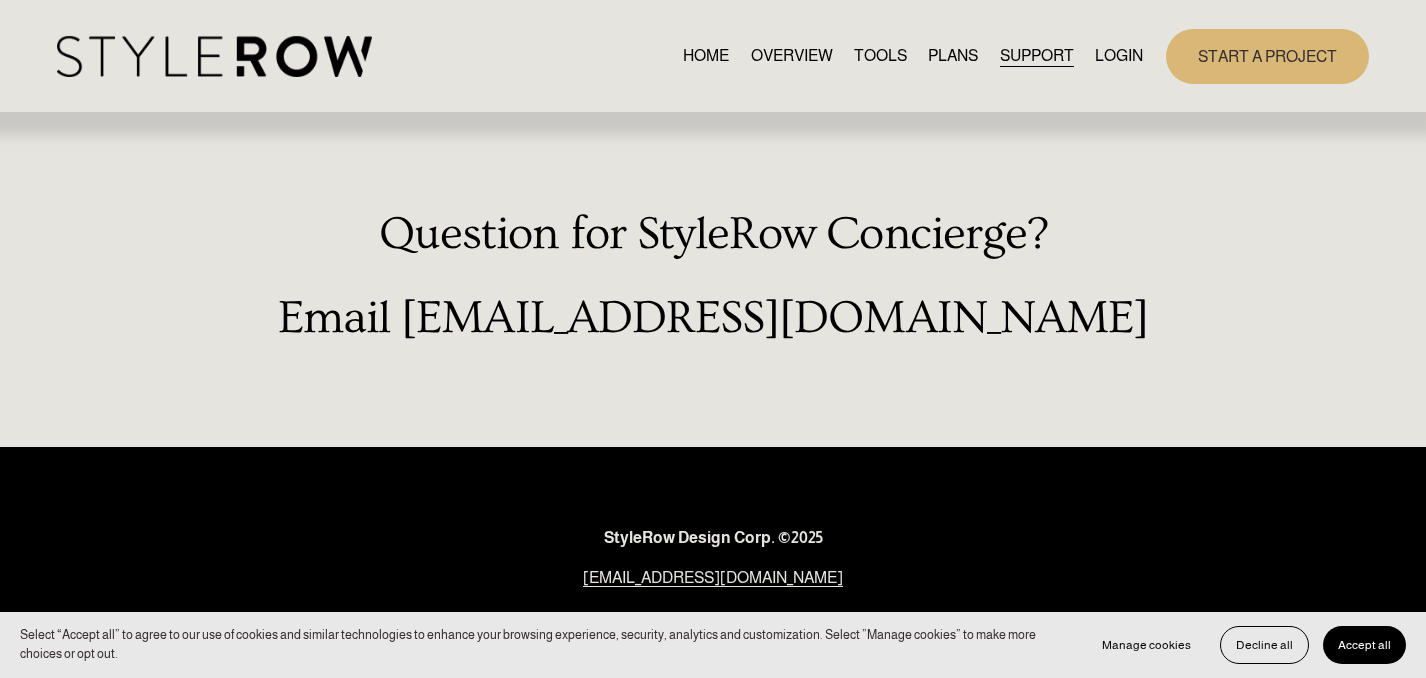 scroll, scrollTop: 0, scrollLeft: 0, axis: both 